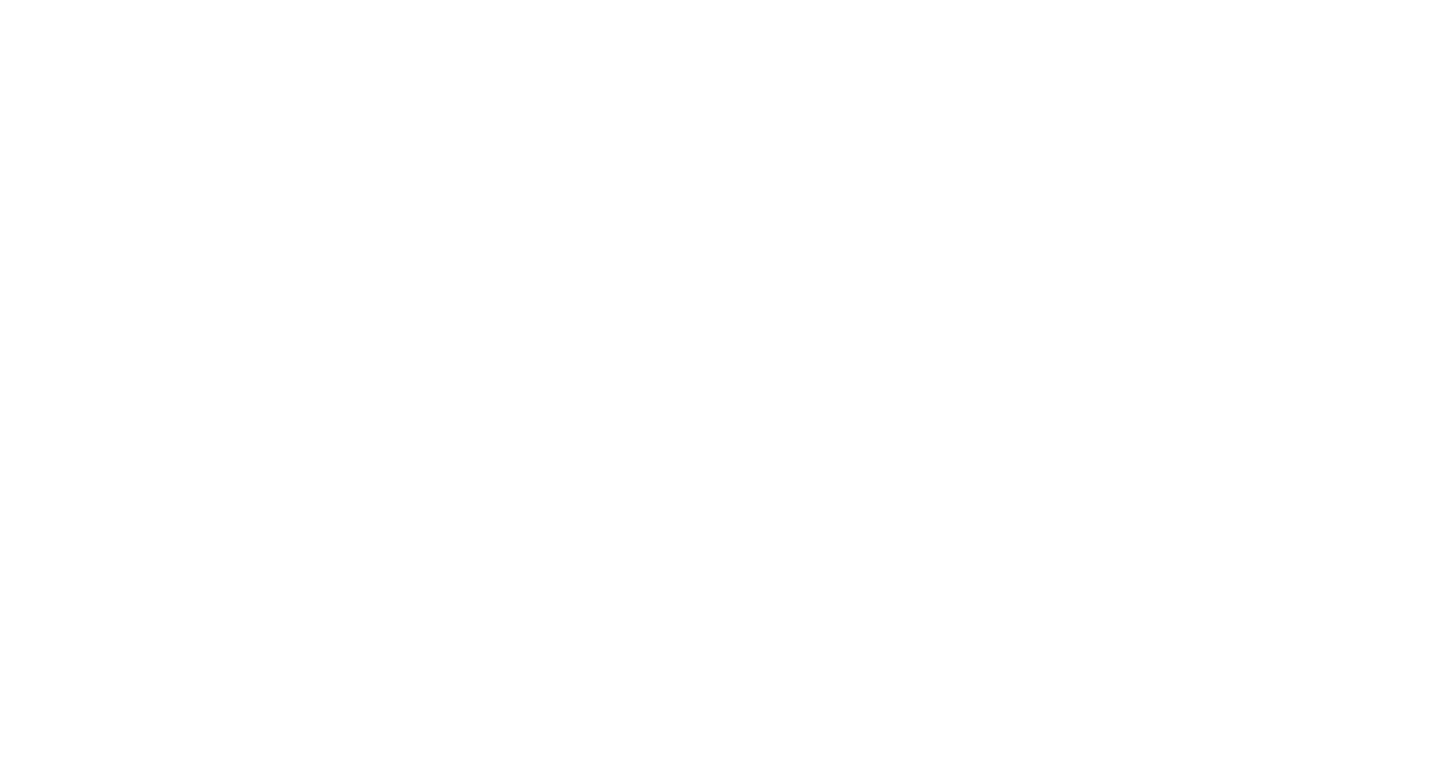 scroll, scrollTop: 0, scrollLeft: 0, axis: both 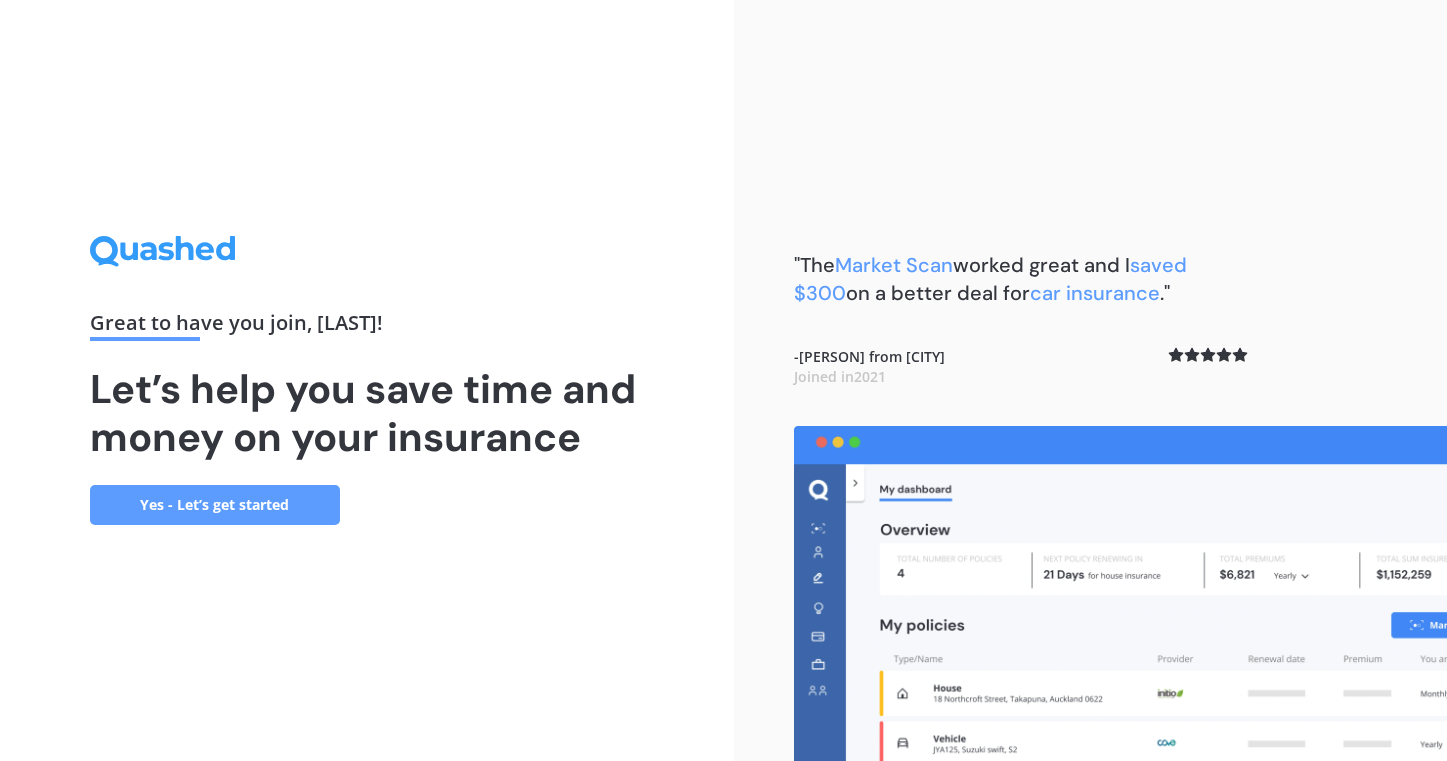 click on "Yes - Let’s get started" at bounding box center (215, 505) 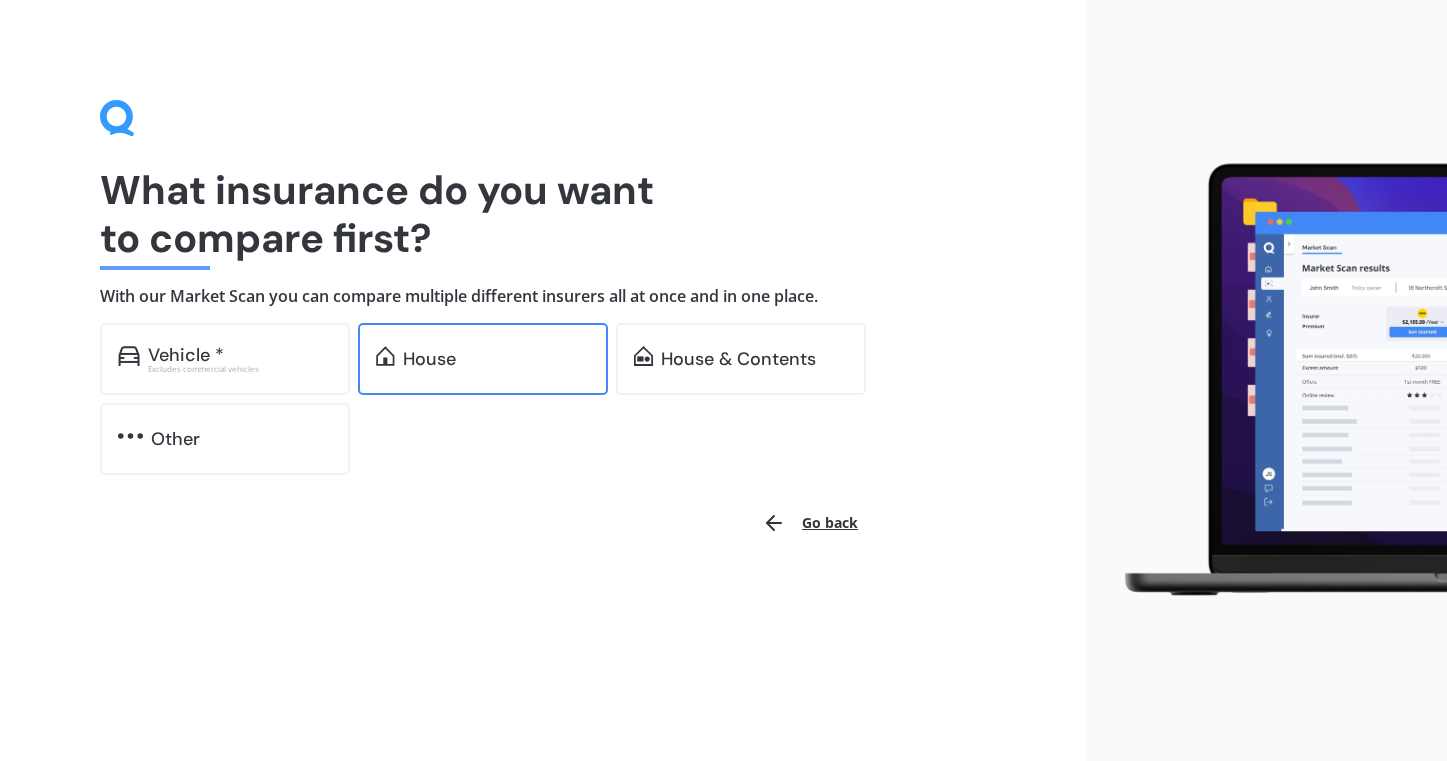 click on "House" at bounding box center (429, 359) 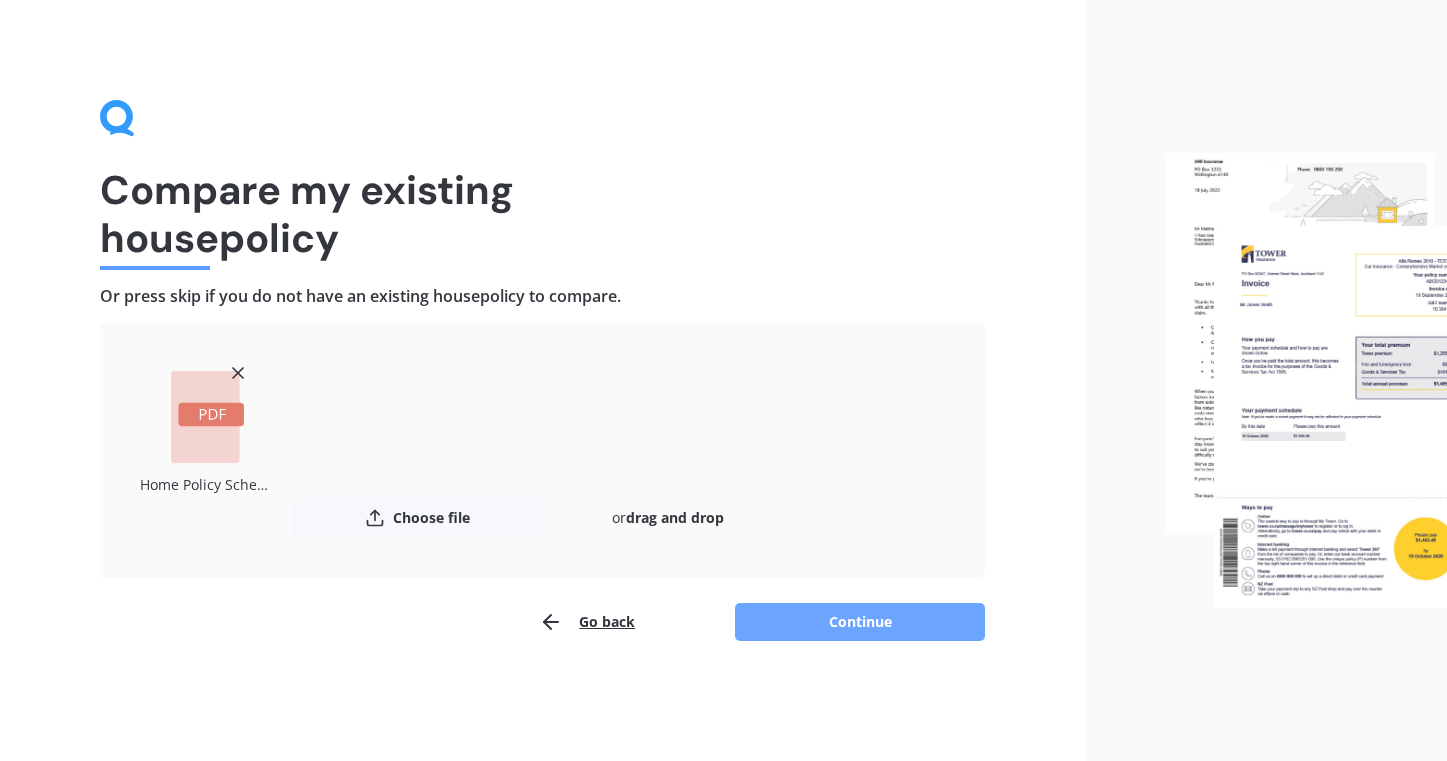 click on "Continue" at bounding box center (860, 622) 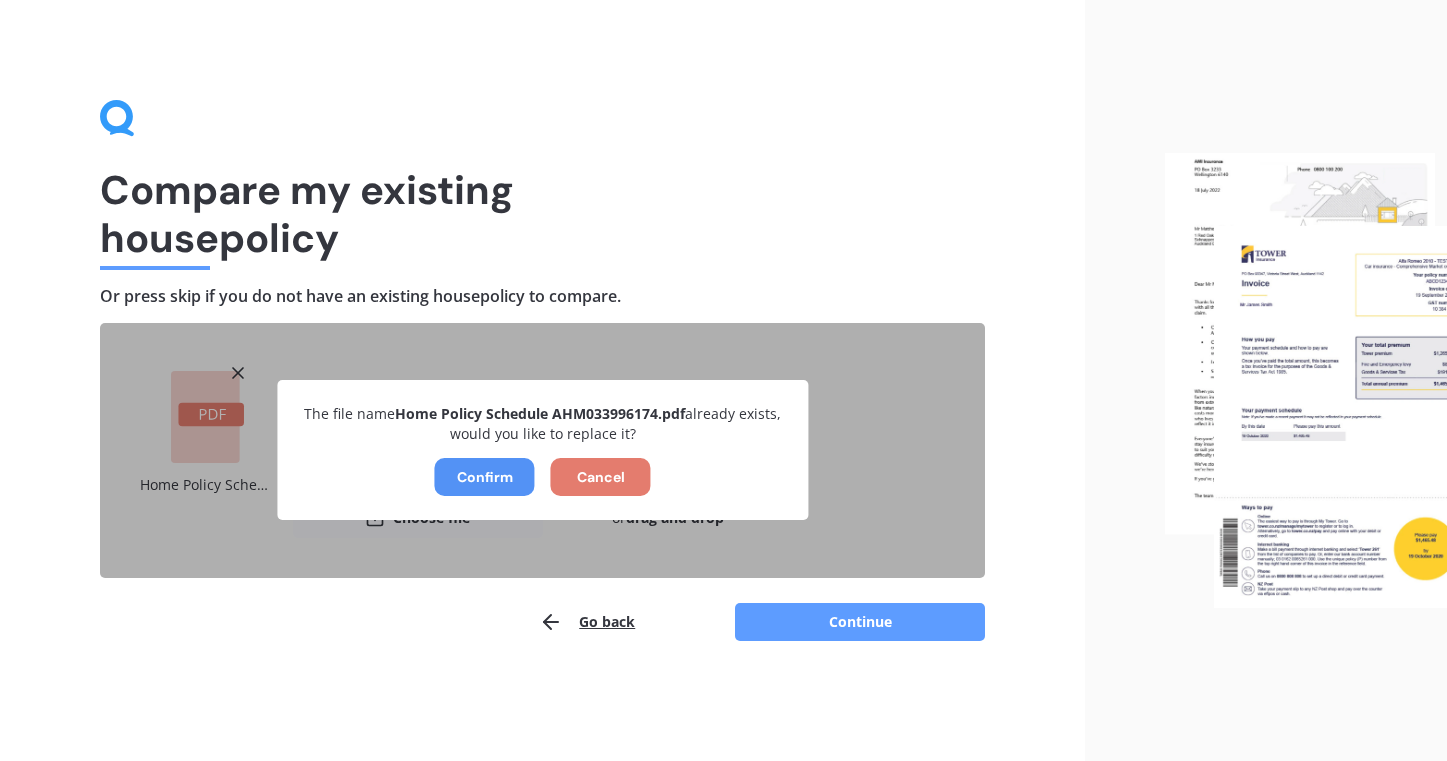 click on "Confirm" at bounding box center [485, 477] 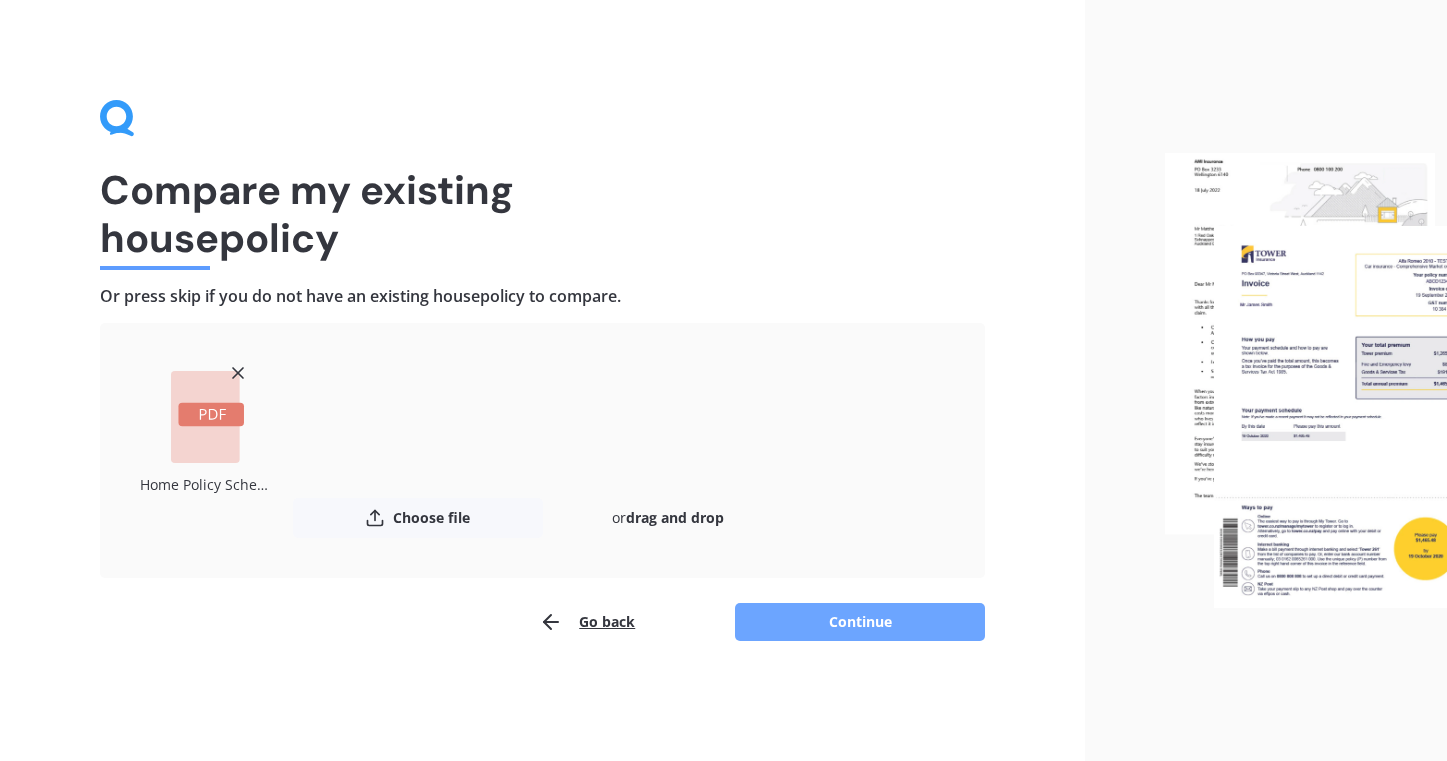click on "Continue" at bounding box center [860, 622] 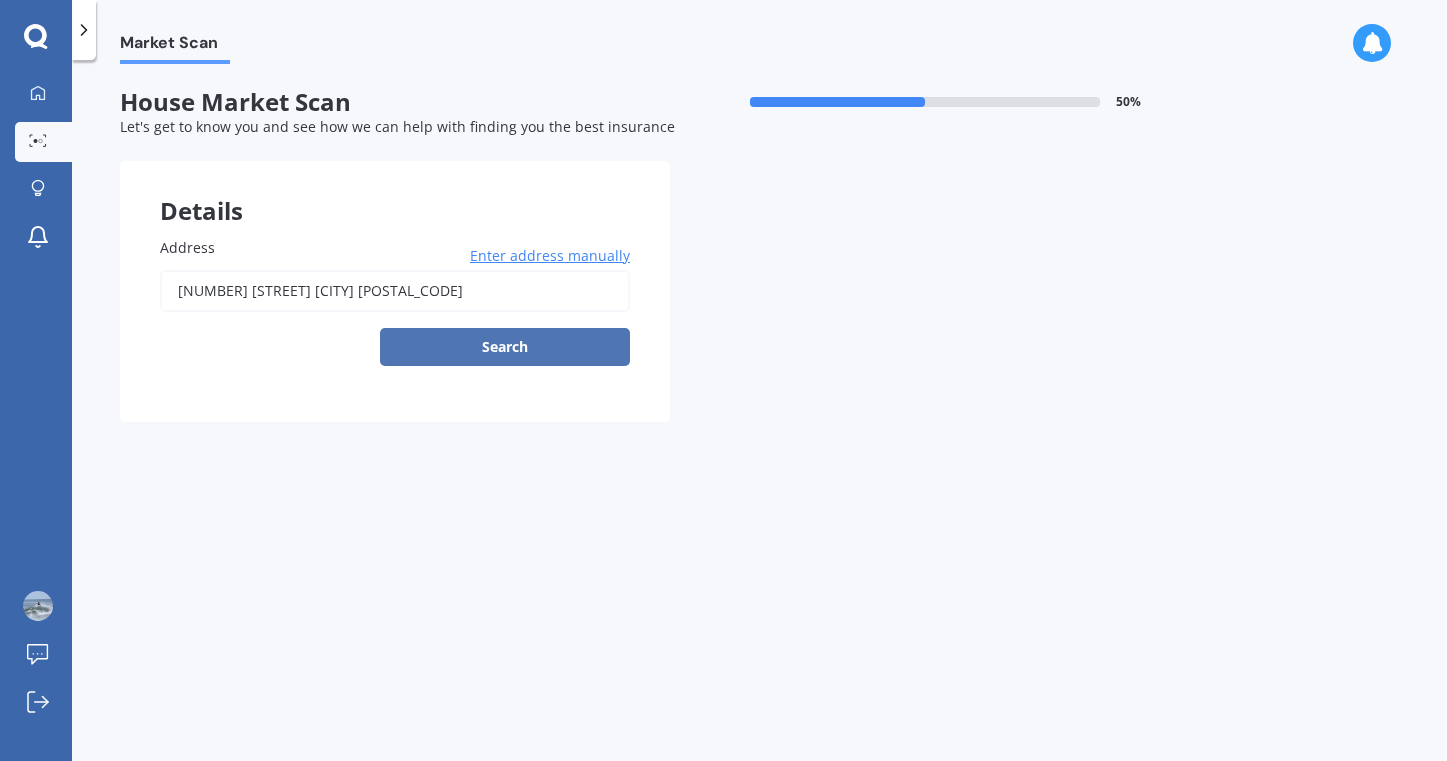 click on "Search" at bounding box center [505, 347] 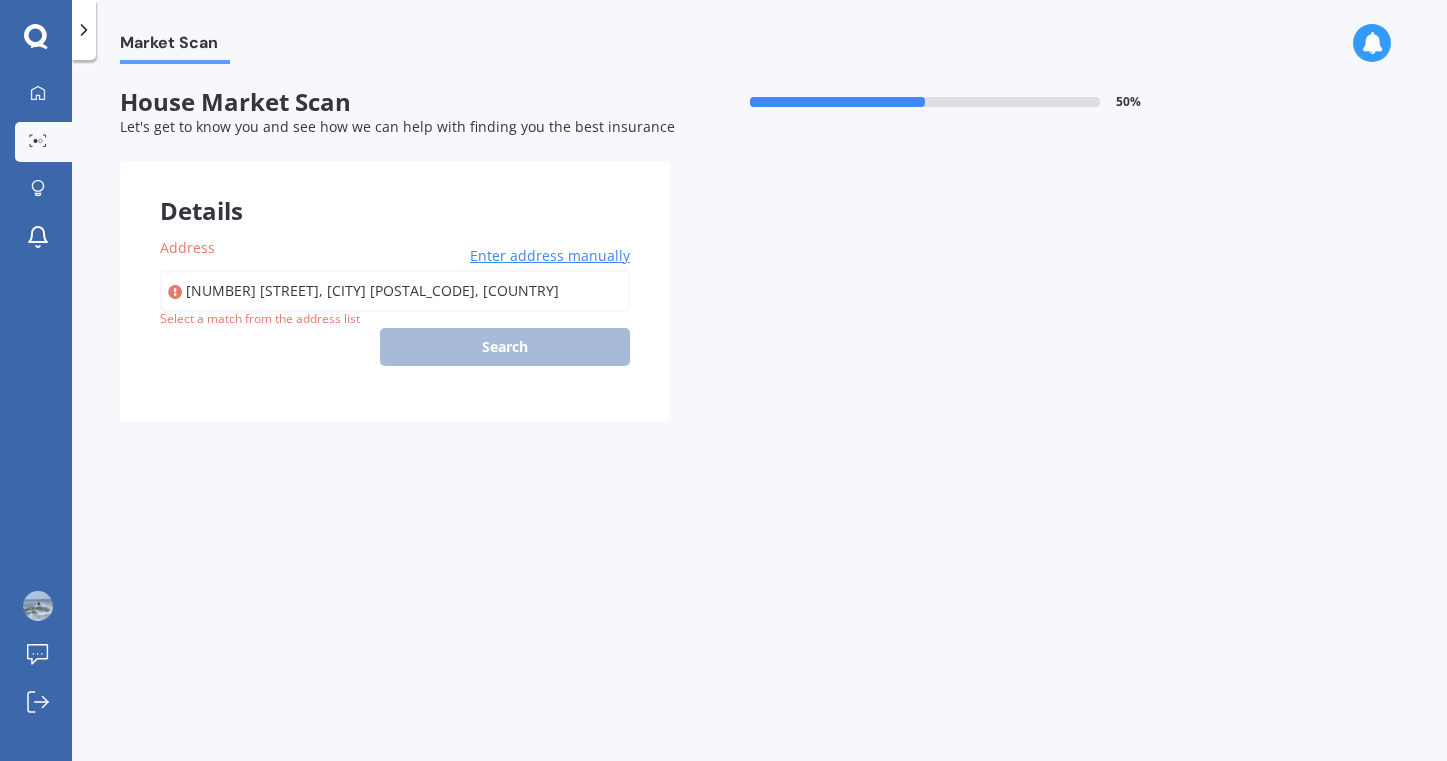 type on "[NUMBER] [STREET], [CITY] [POSTAL_CODE]" 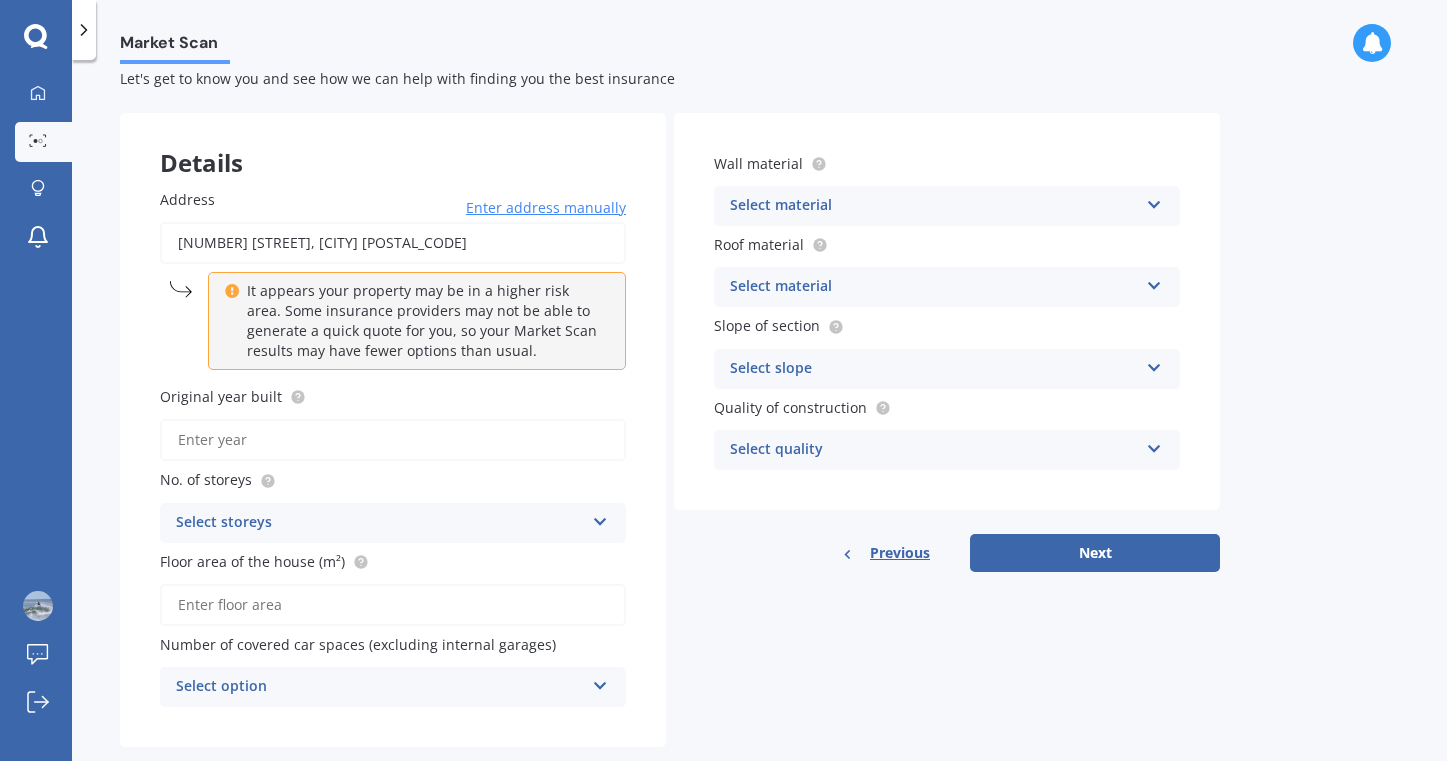 scroll, scrollTop: 53, scrollLeft: 0, axis: vertical 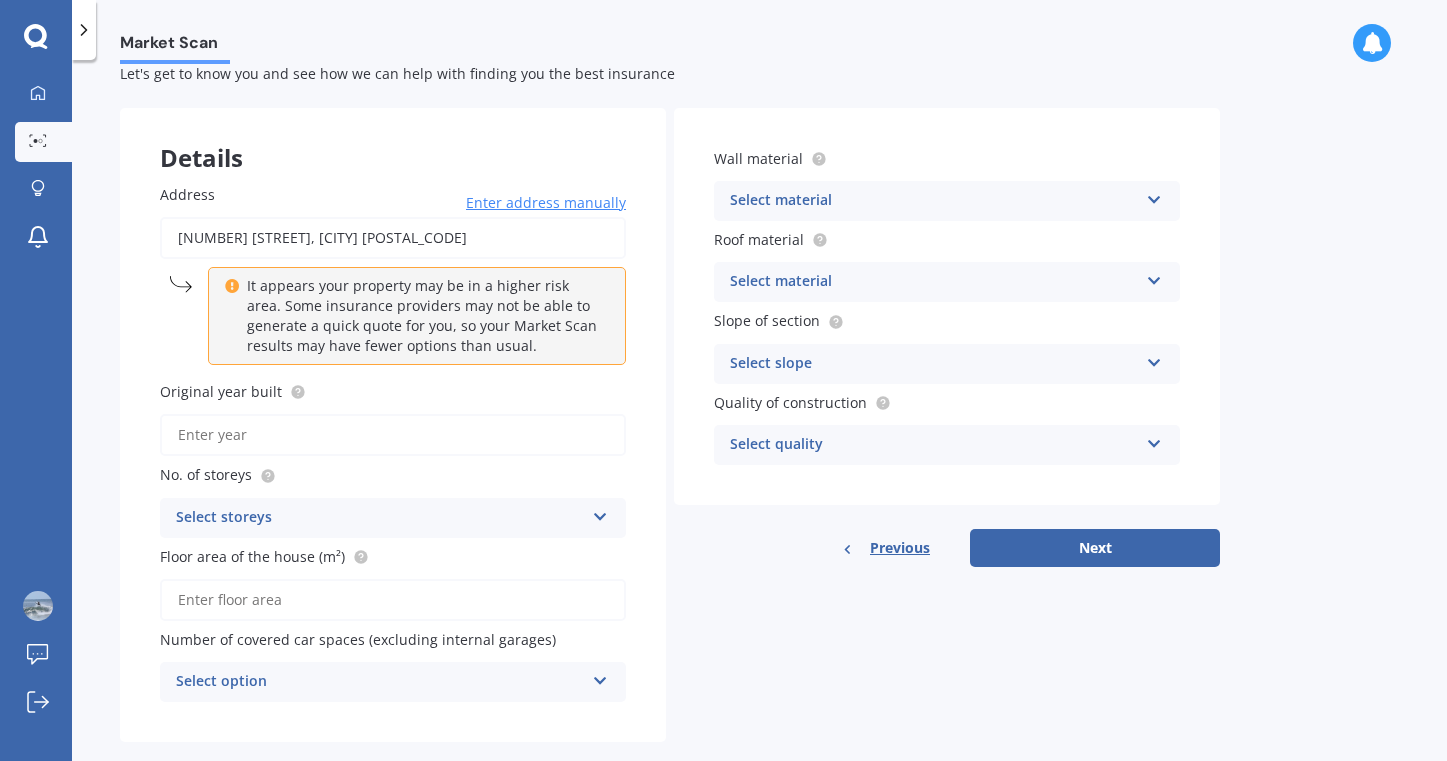 click on "Original year built" at bounding box center (393, 435) 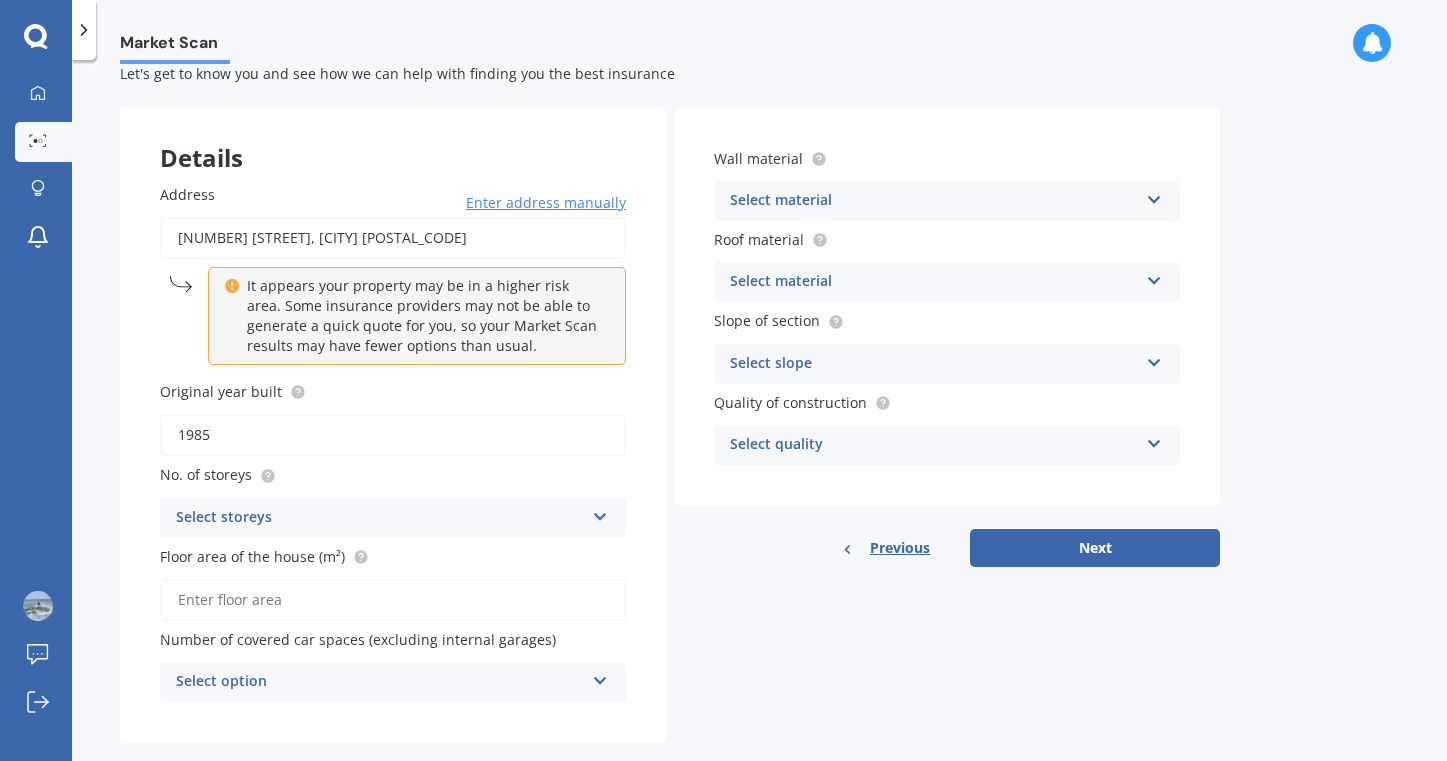 type on "1985" 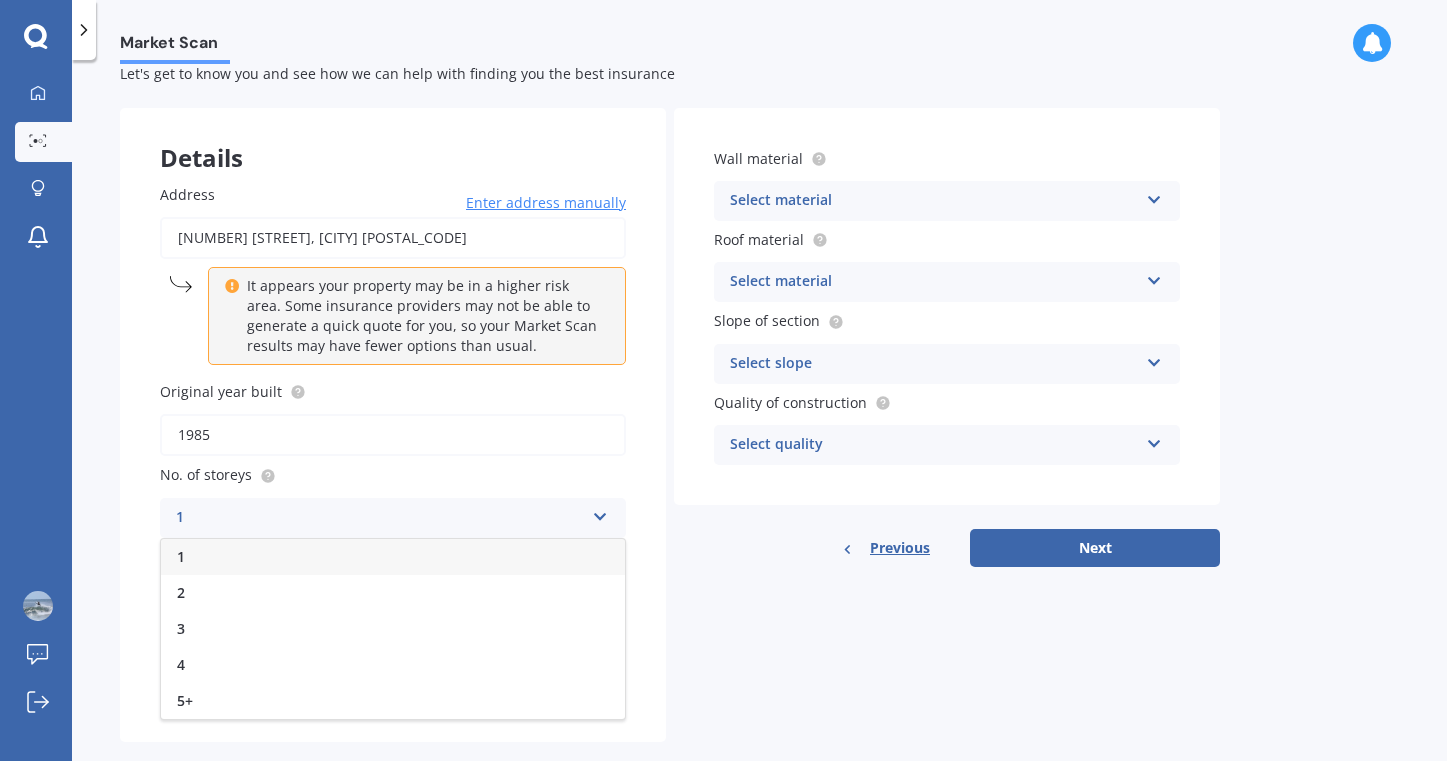 click on "1" at bounding box center (393, 557) 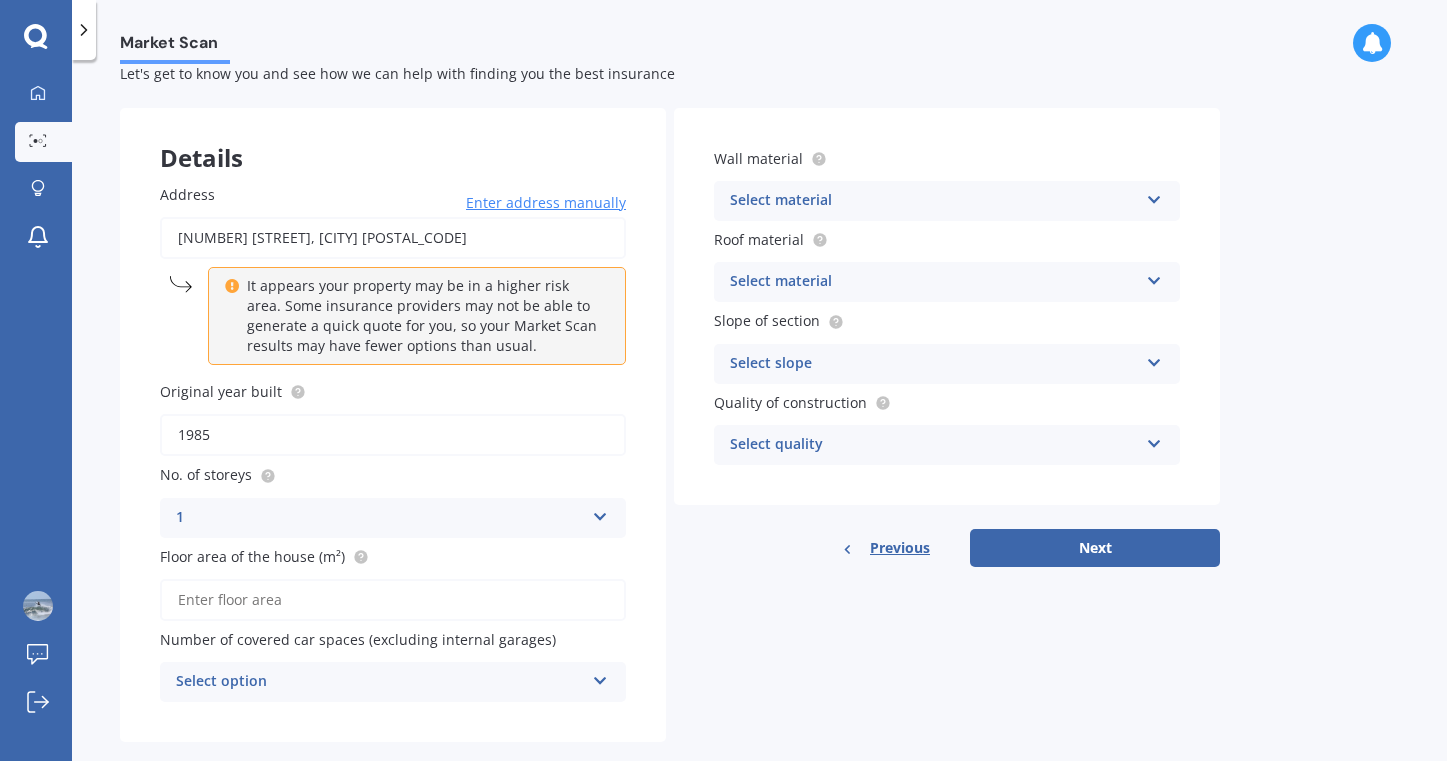 click on "Floor area of the house (m²)" at bounding box center [393, 600] 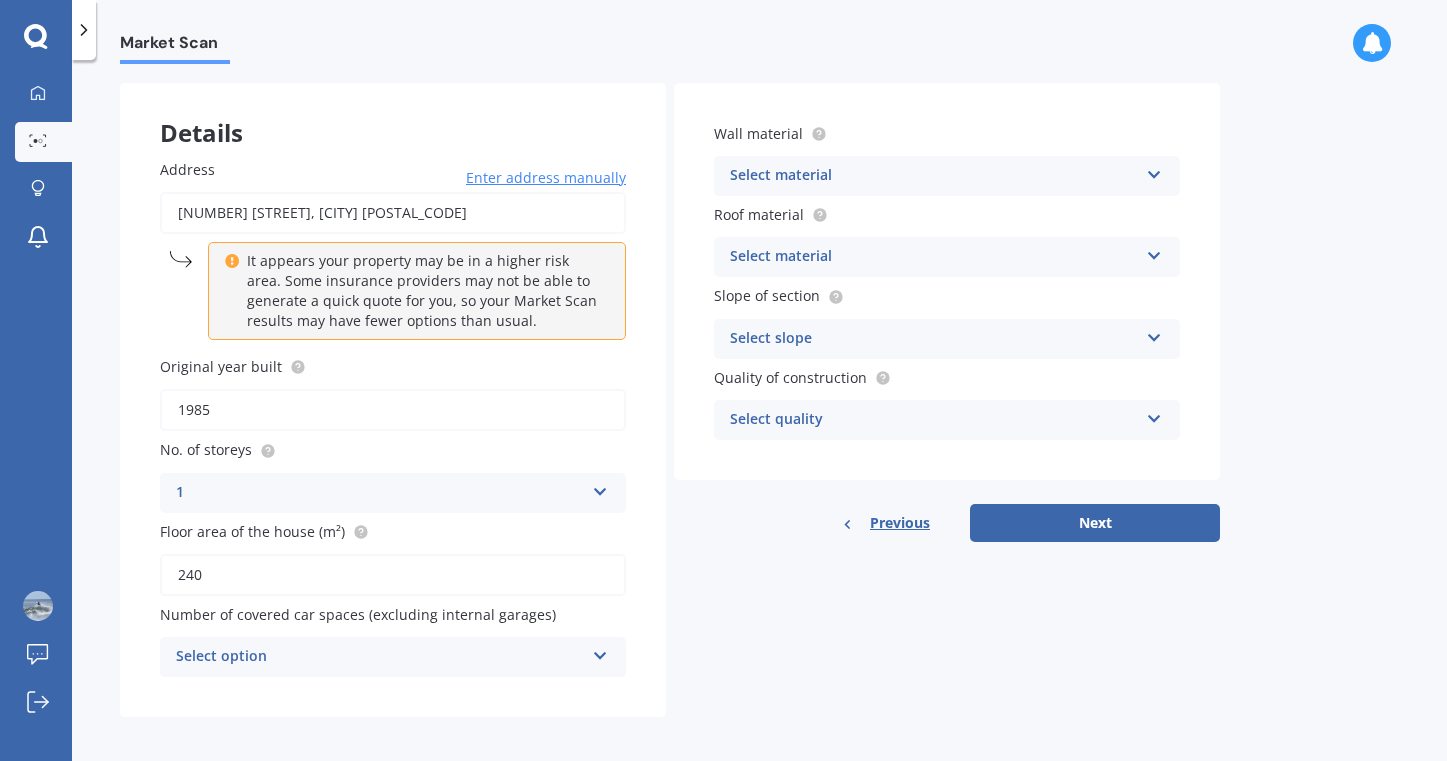 scroll, scrollTop: 77, scrollLeft: 0, axis: vertical 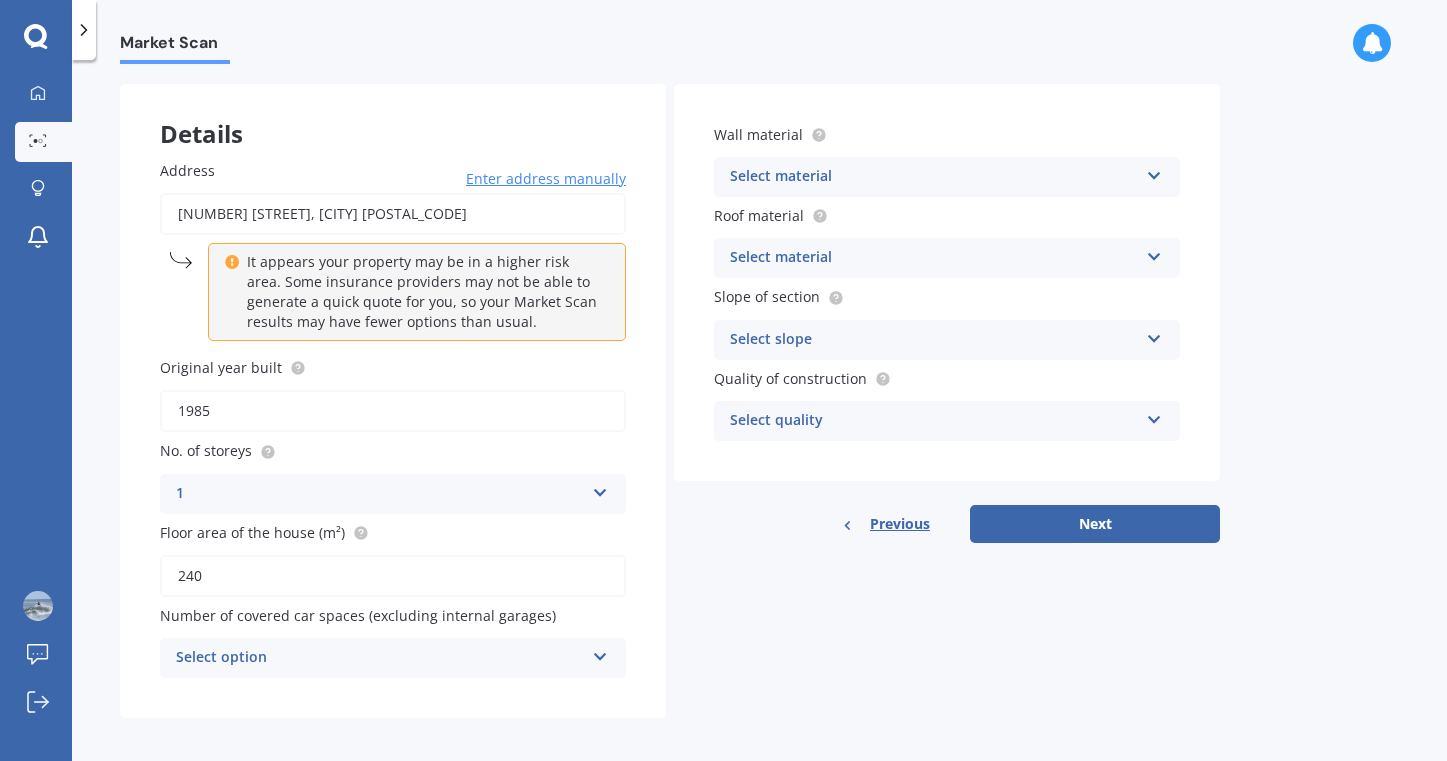 type on "240" 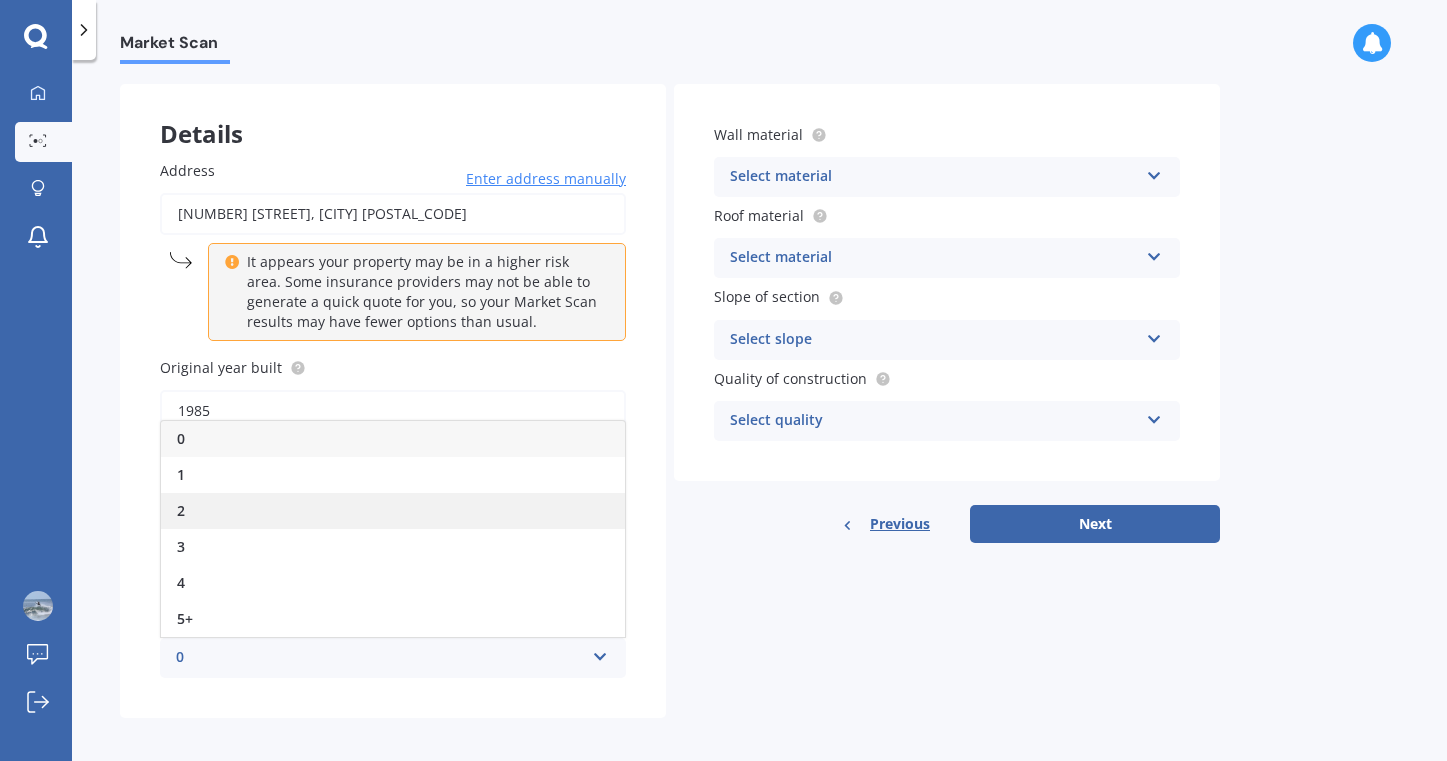 click on "2" at bounding box center (393, 511) 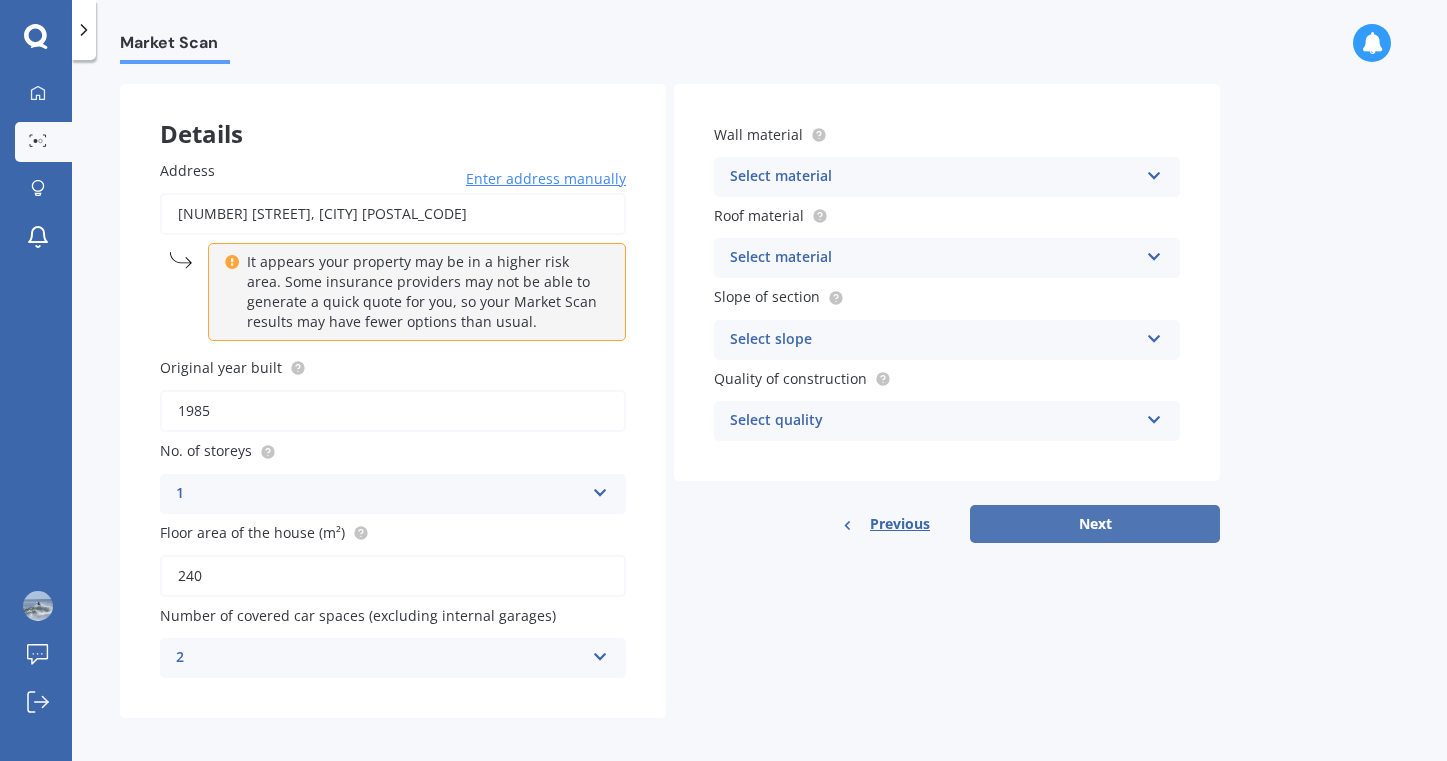 click on "Next" at bounding box center [1095, 524] 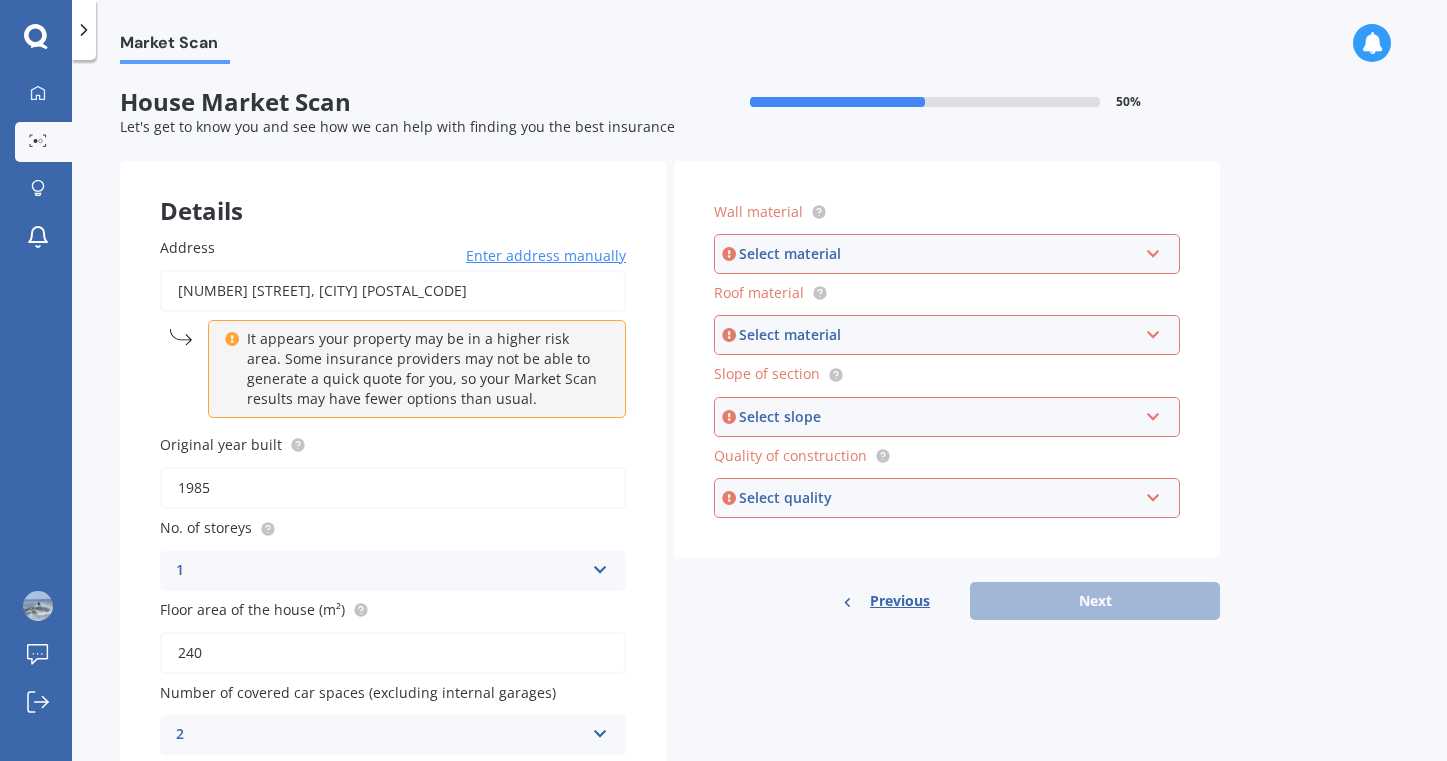 scroll, scrollTop: 0, scrollLeft: 0, axis: both 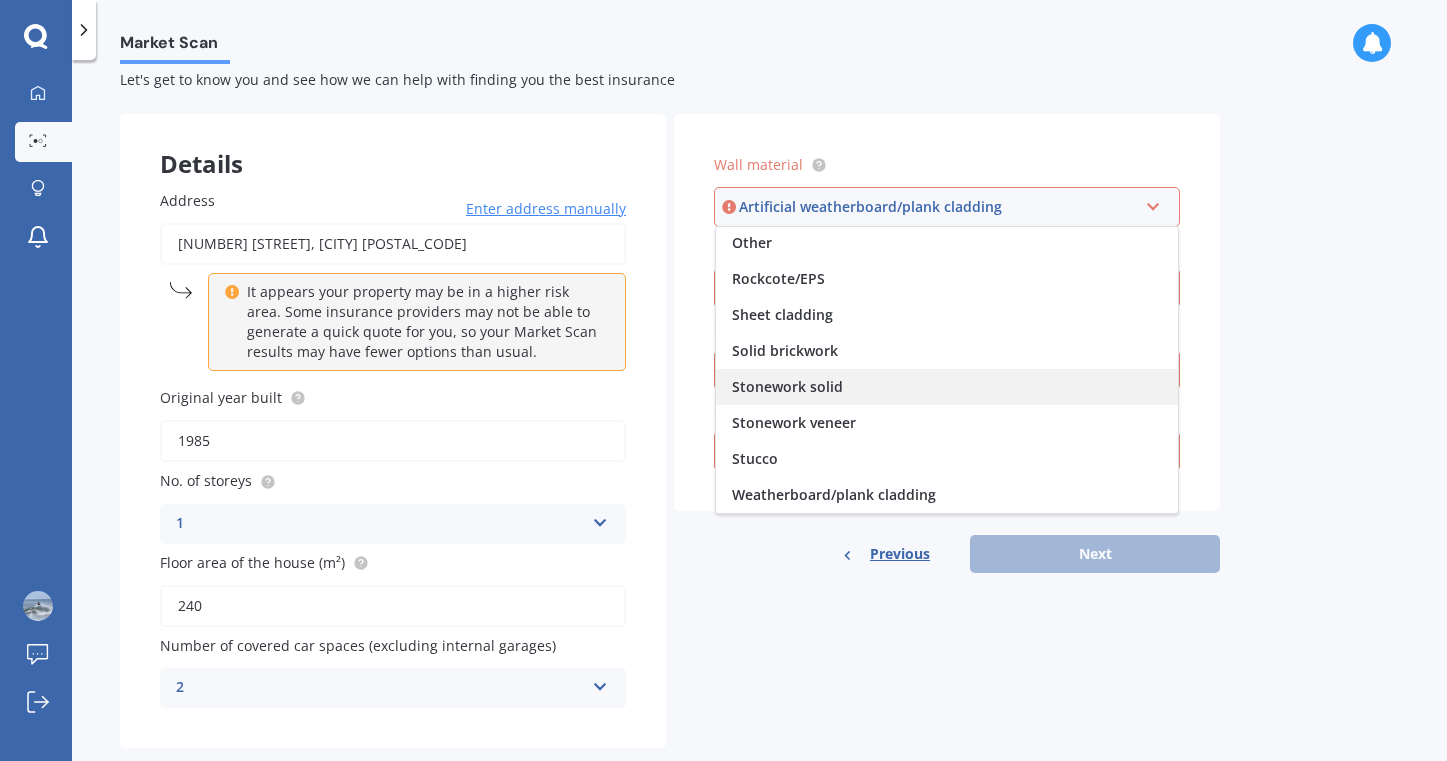 click on "Stonework solid" at bounding box center [947, 387] 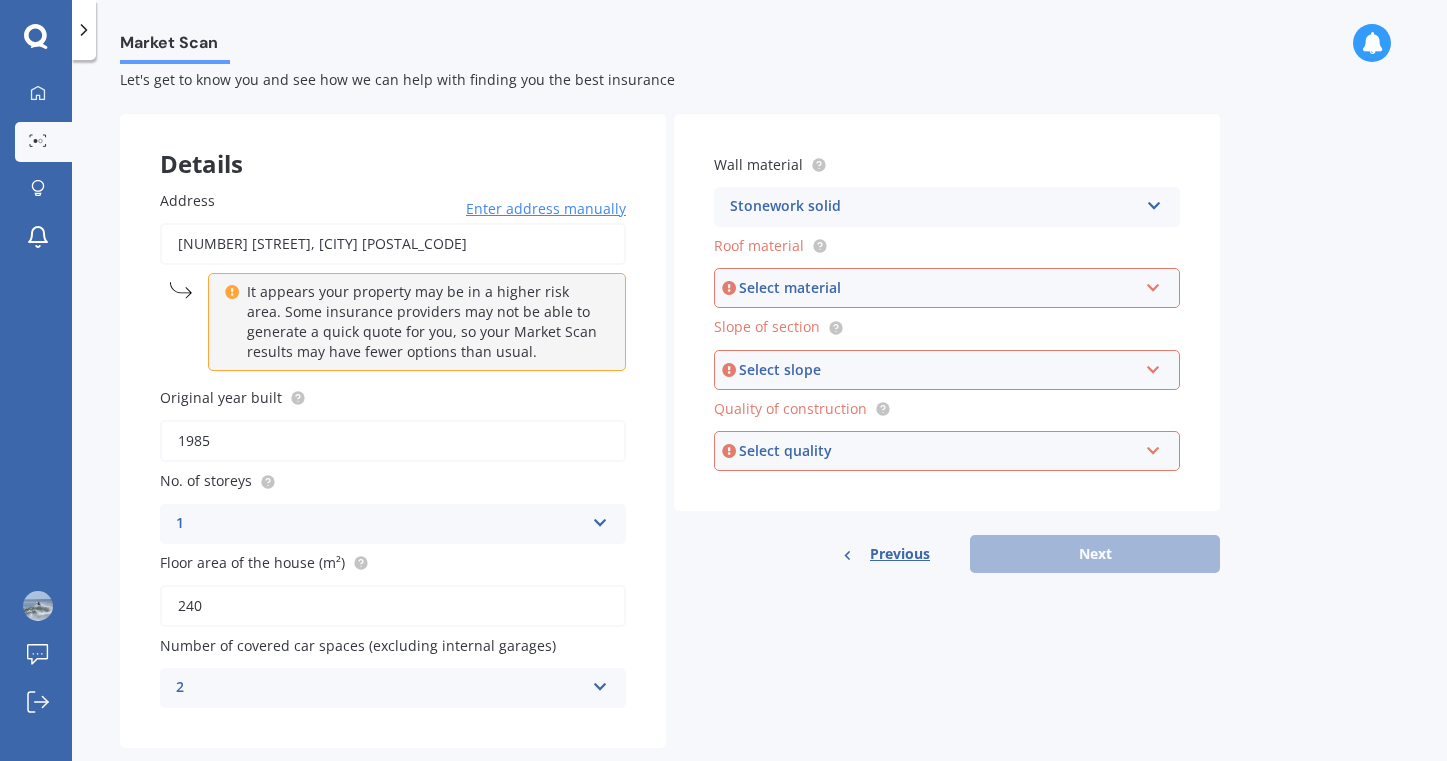 click on "Select material" at bounding box center [938, 288] 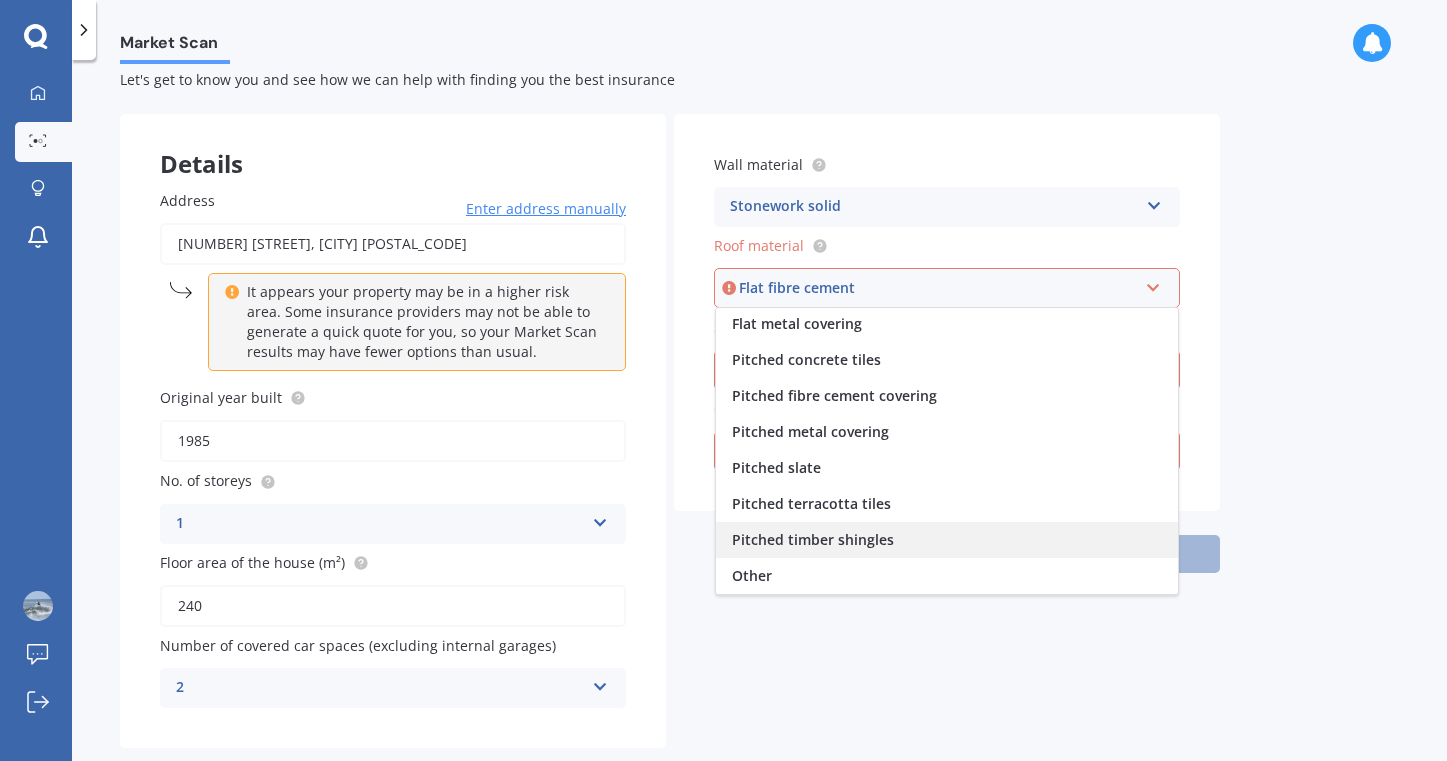 scroll, scrollTop: 74, scrollLeft: 0, axis: vertical 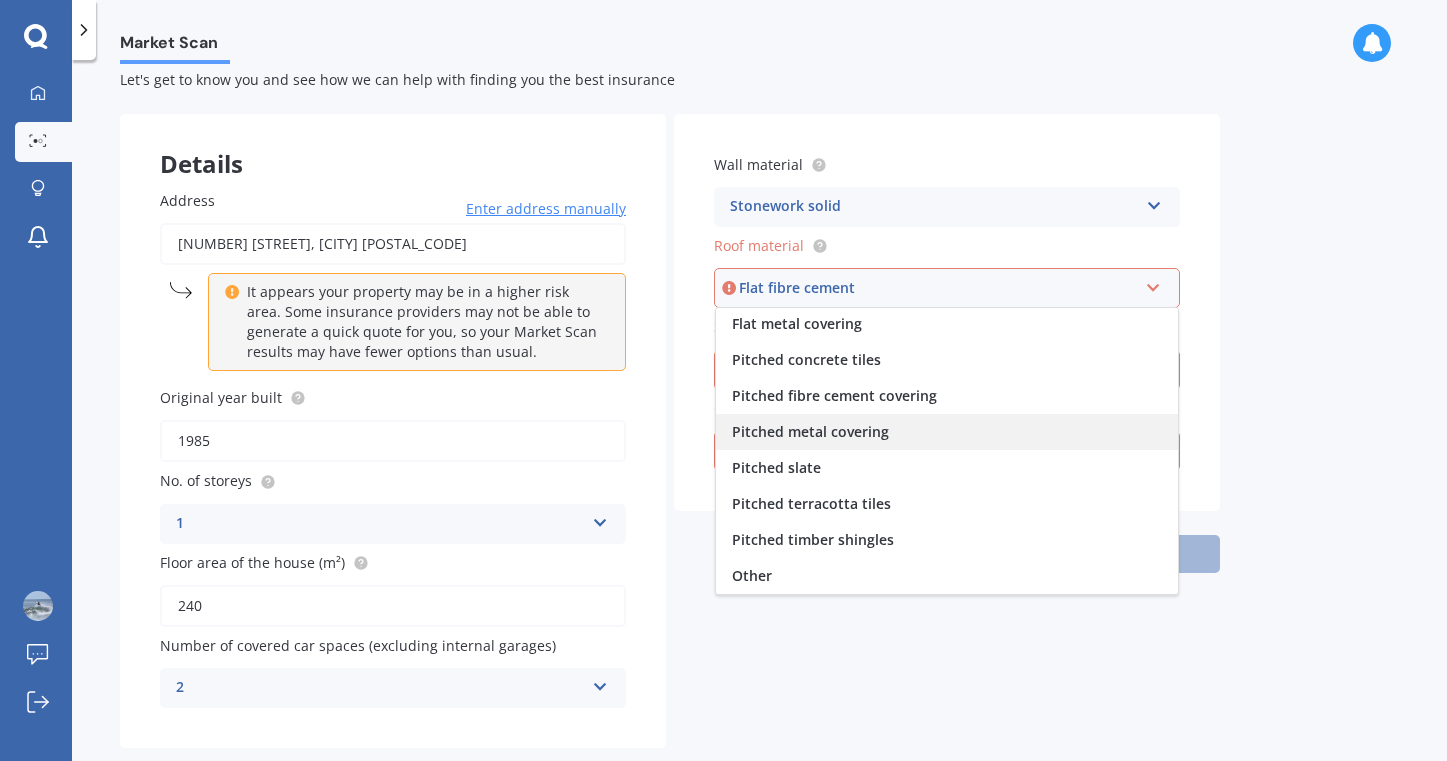 click on "Pitched metal covering" at bounding box center (810, 431) 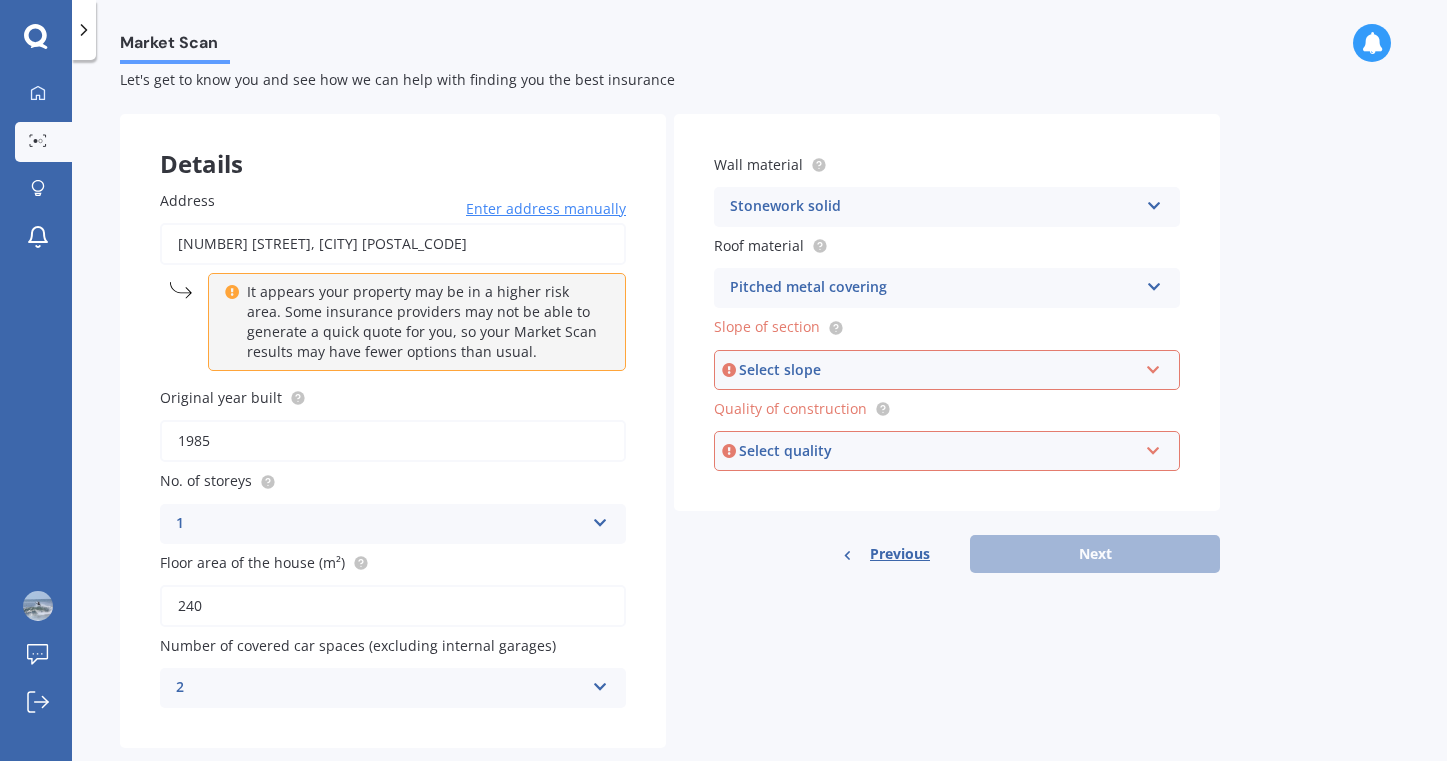 click on "Select slope" at bounding box center [938, 370] 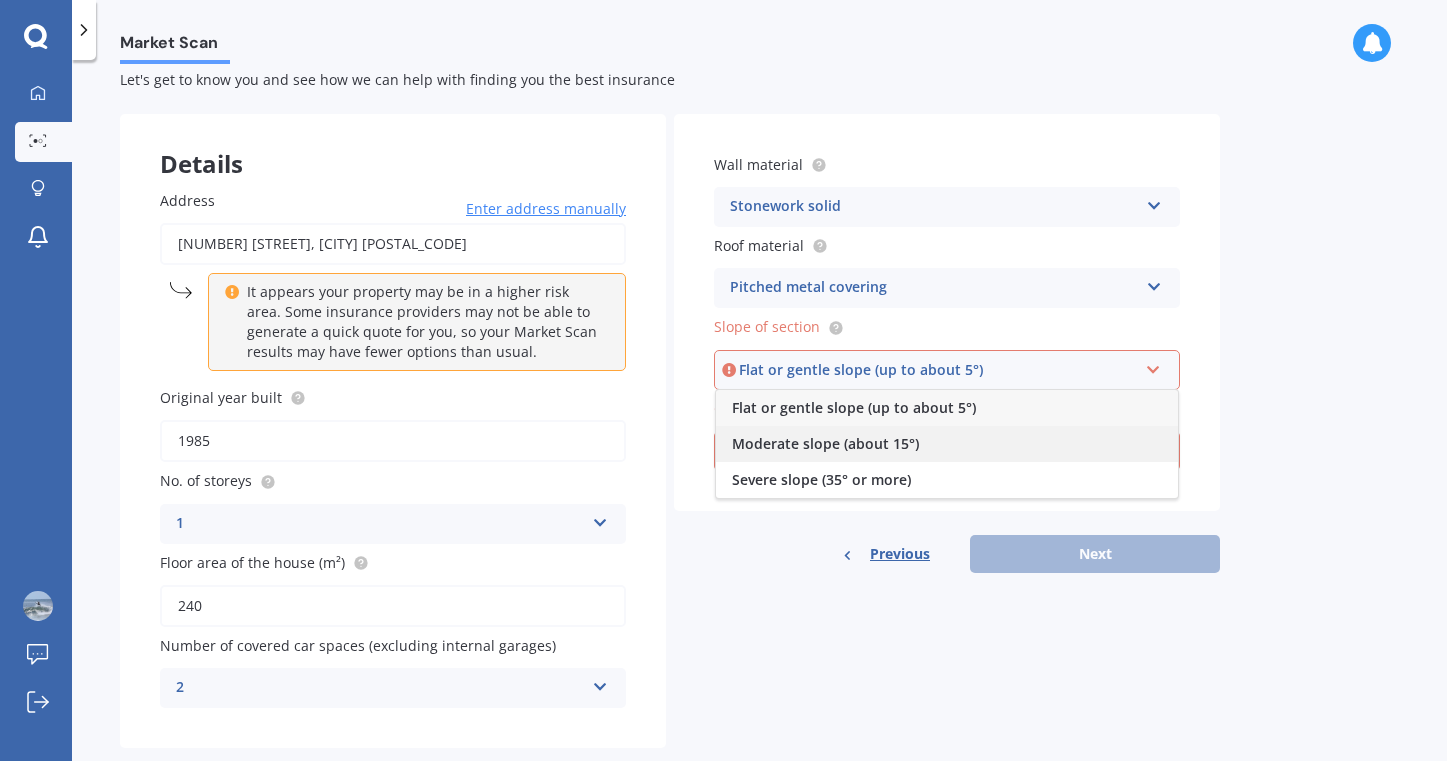 click on "Moderate slope (about 15°)" at bounding box center (825, 443) 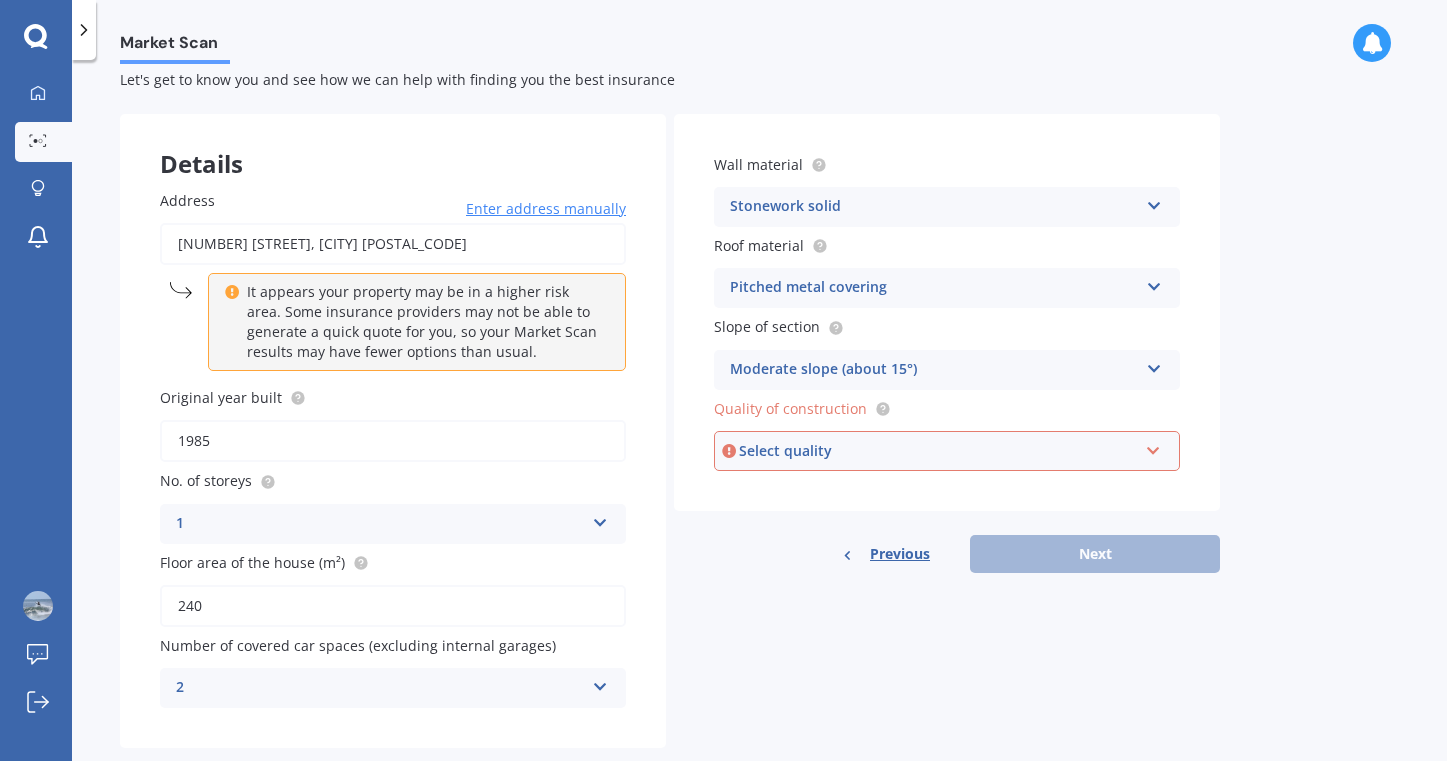 click on "Select quality" at bounding box center (938, 451) 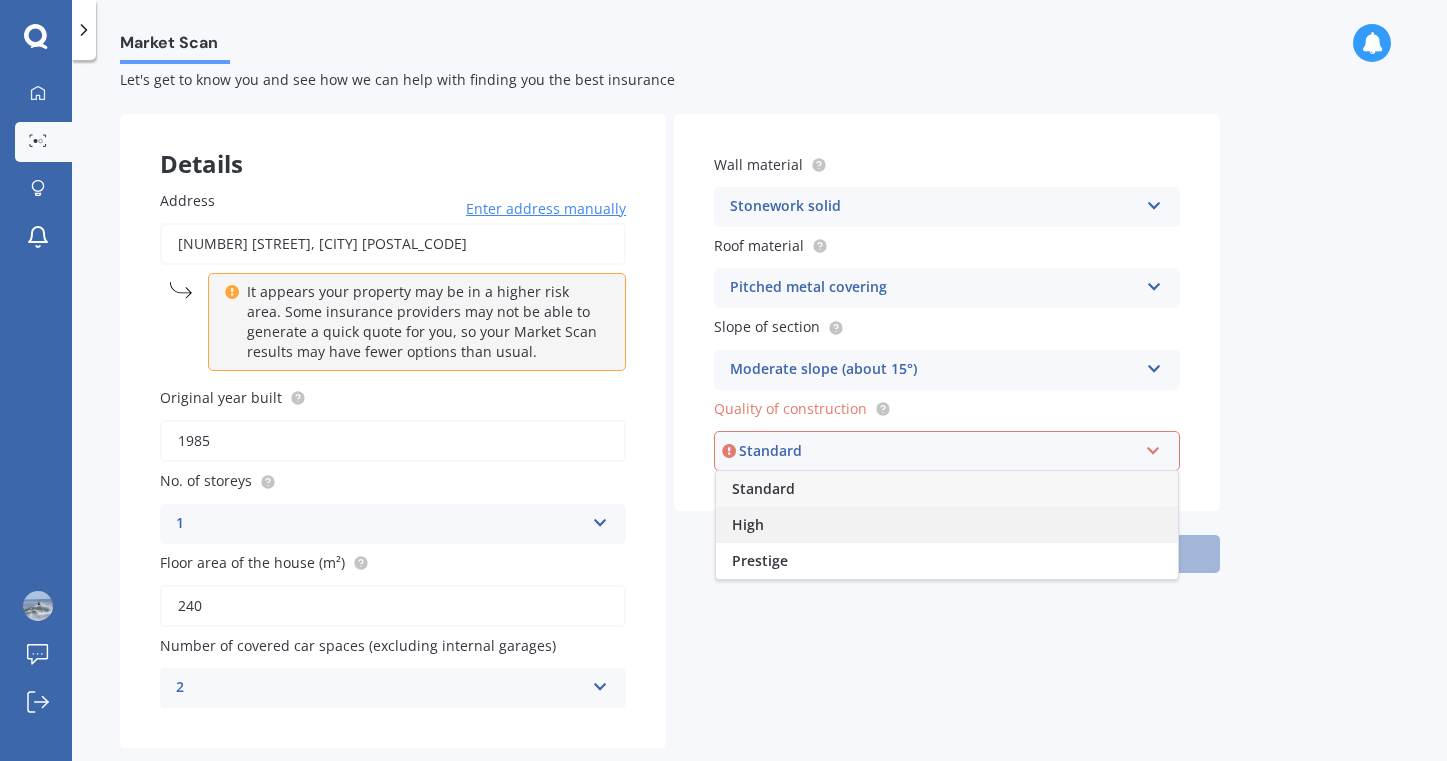 click on "High" at bounding box center (947, 525) 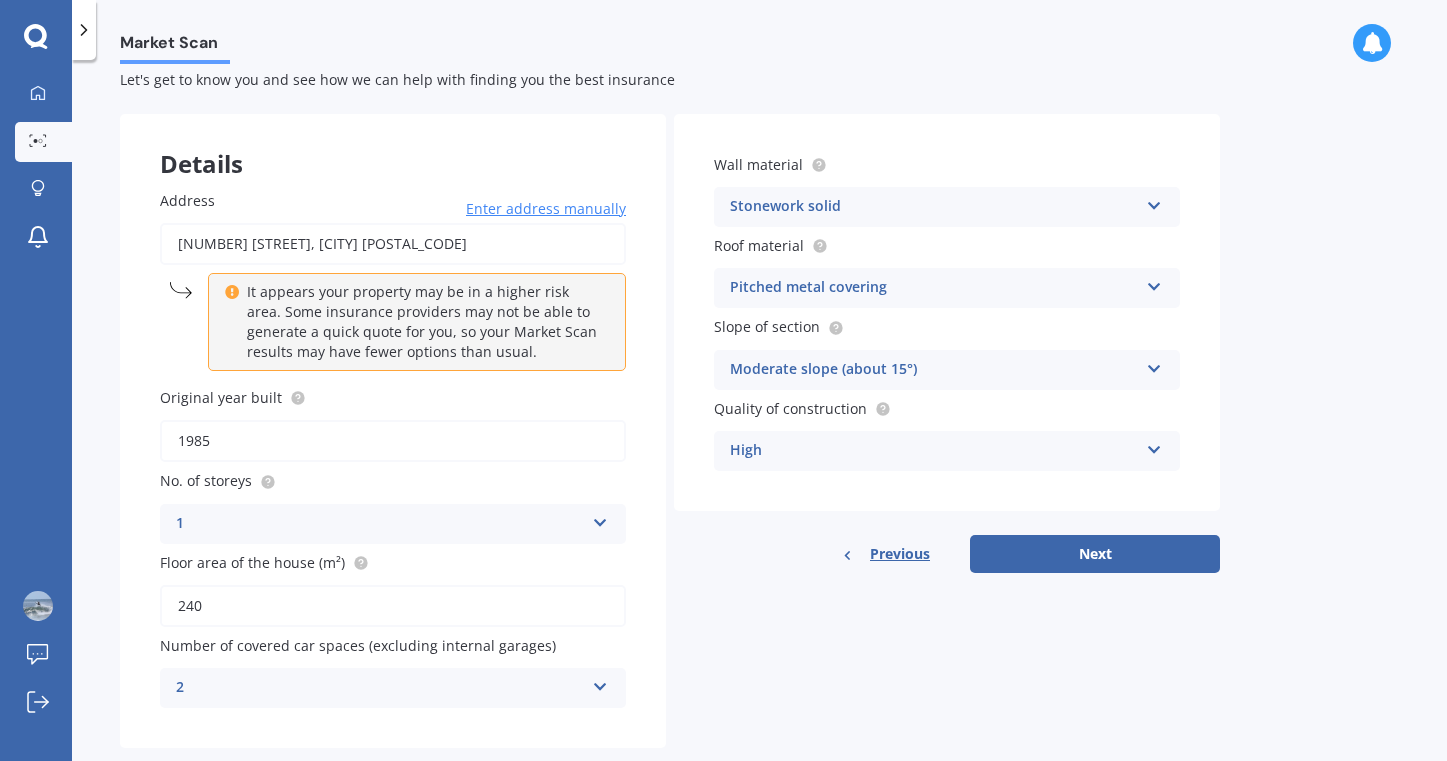 click on "High" at bounding box center (934, 451) 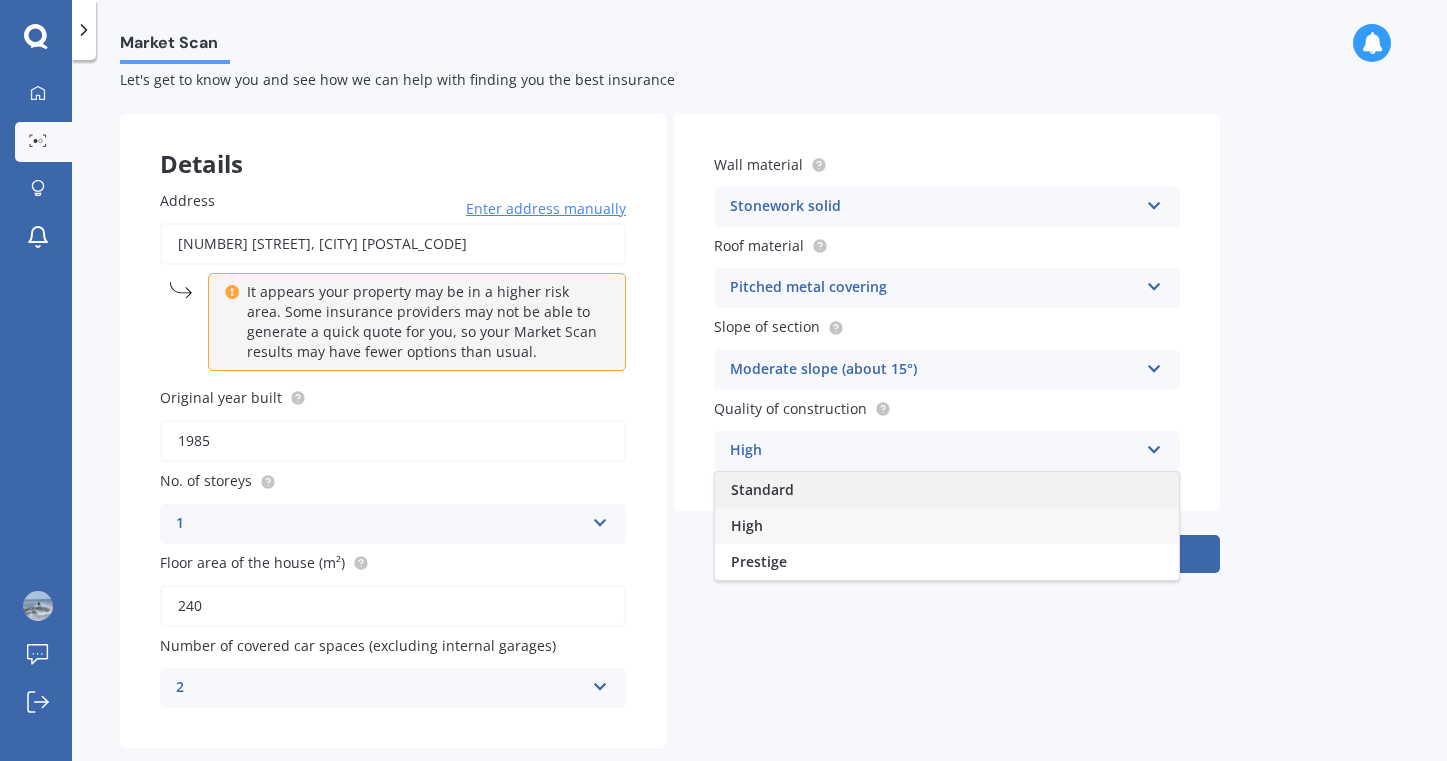 click on "Standard" at bounding box center (947, 490) 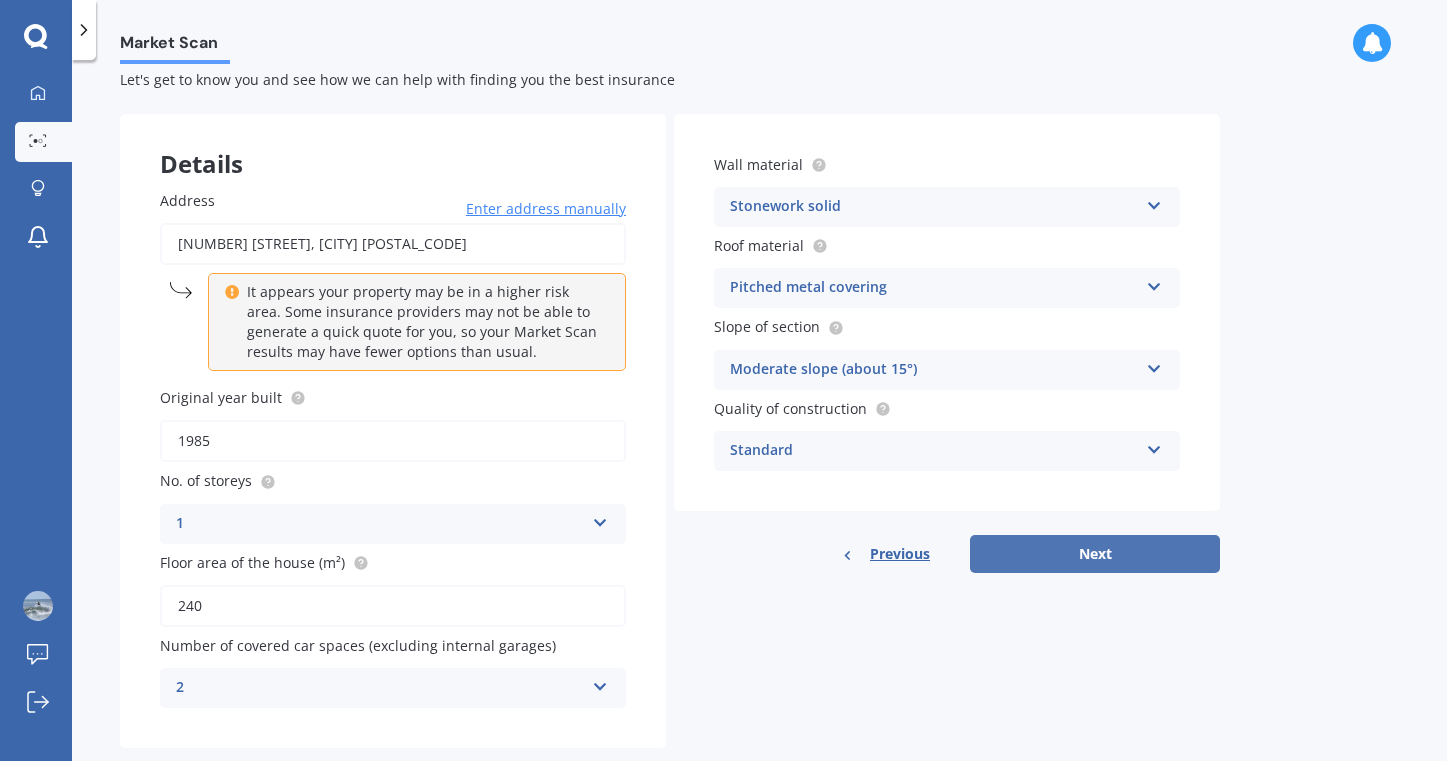 click on "Next" at bounding box center (1095, 554) 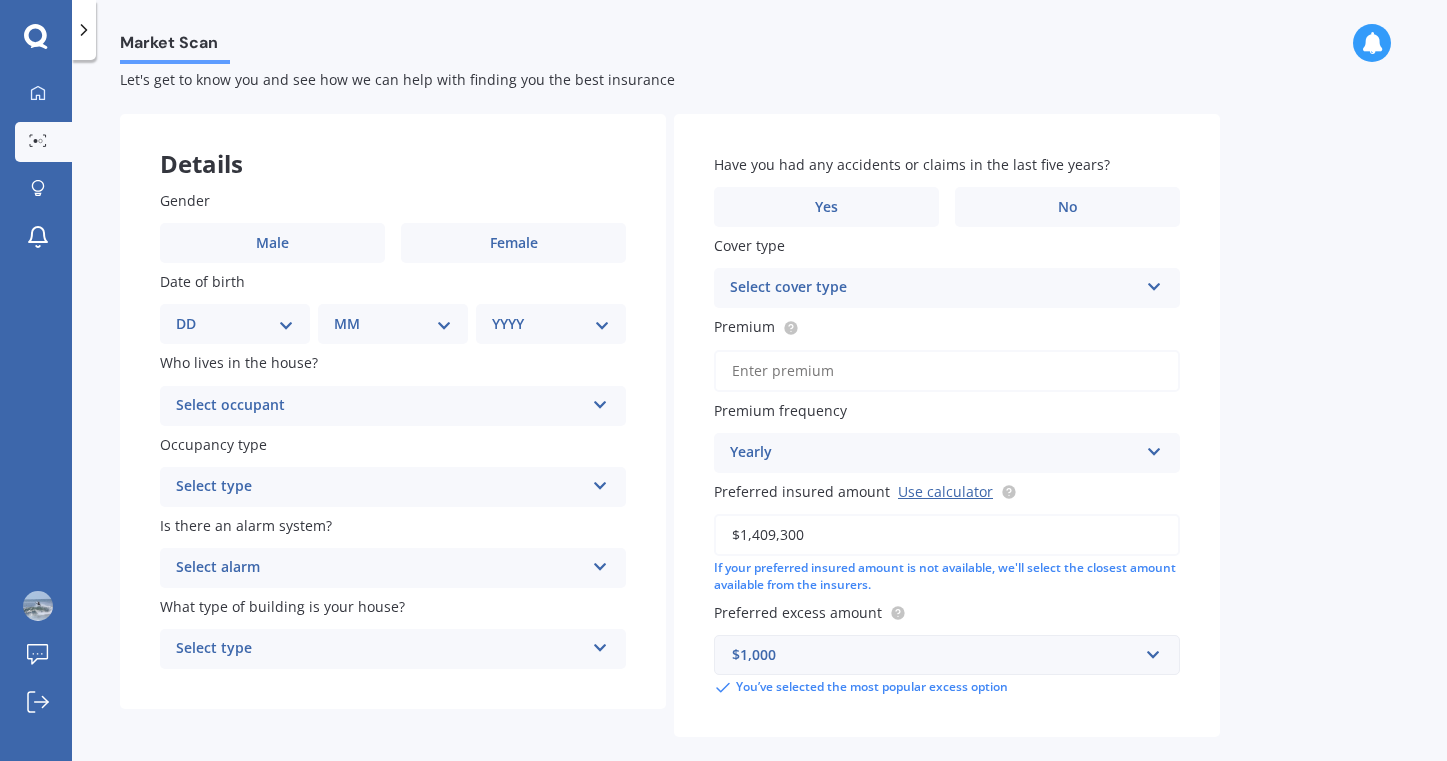 scroll, scrollTop: 0, scrollLeft: 0, axis: both 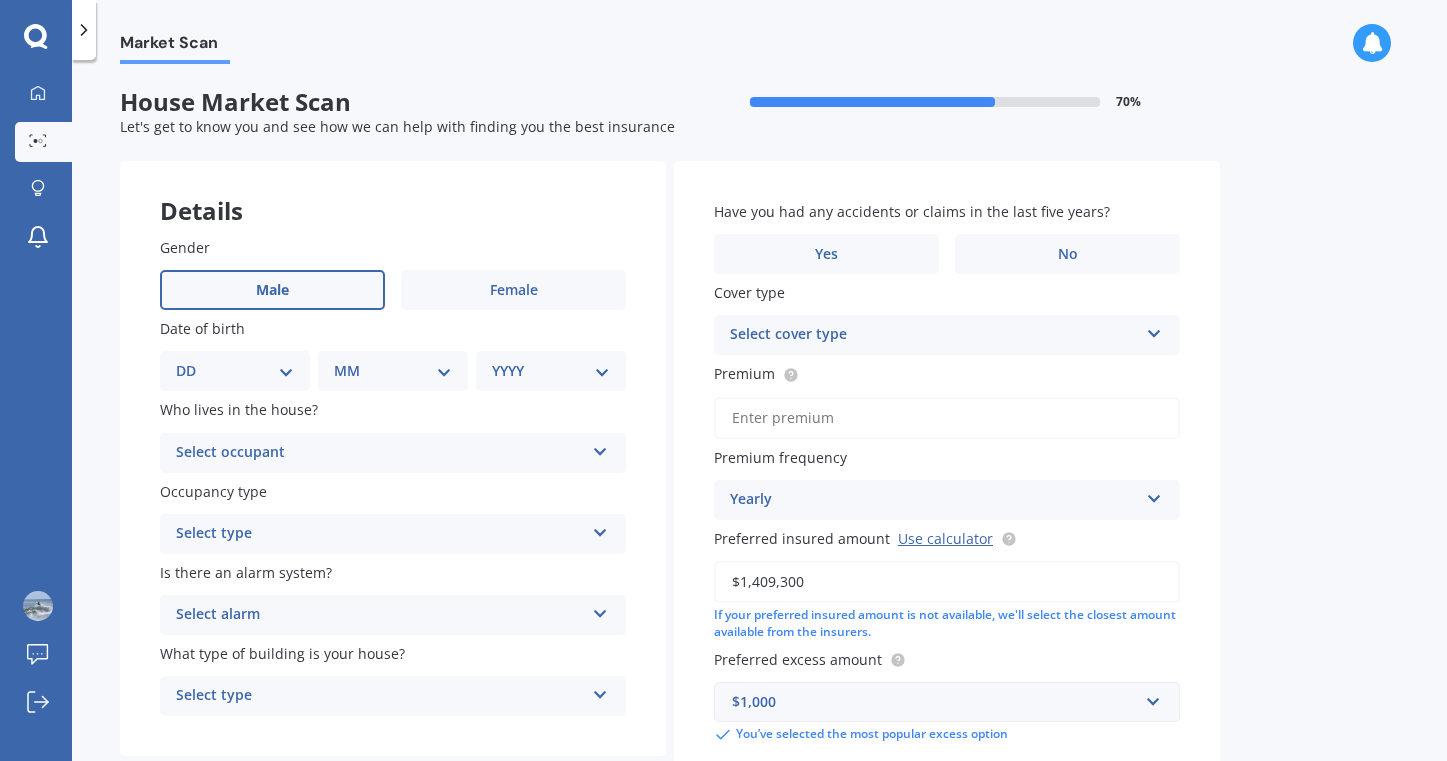 click on "Male" at bounding box center [272, 290] 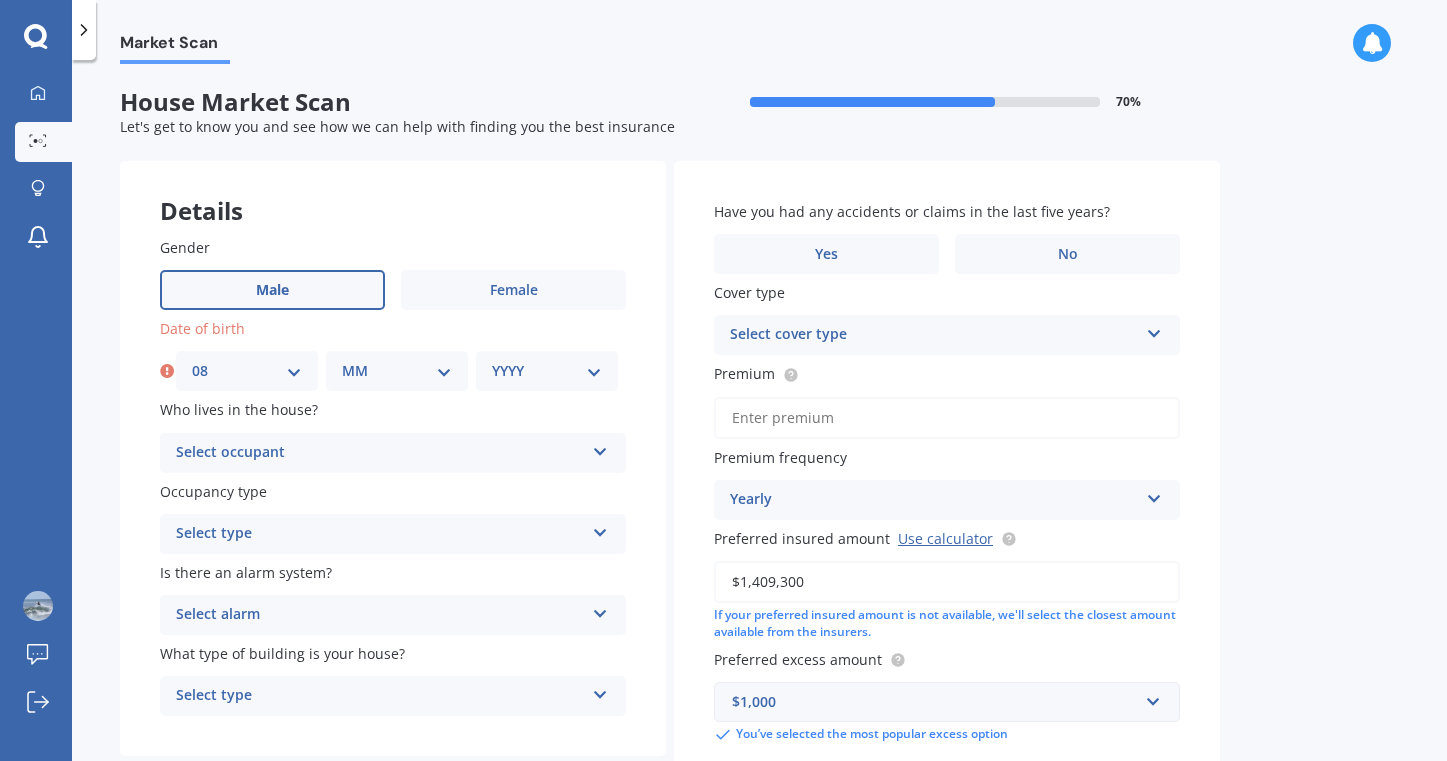select on "10" 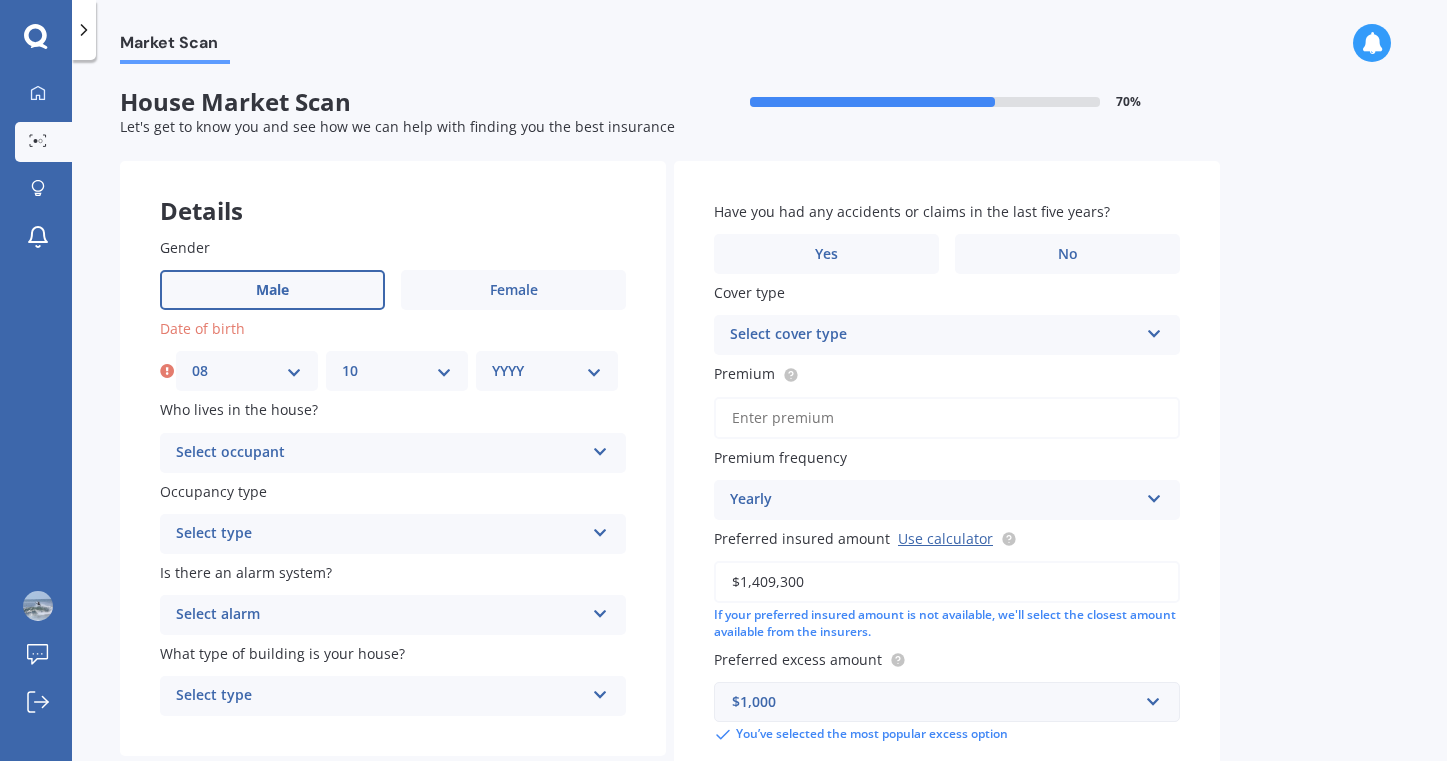 select on "1993" 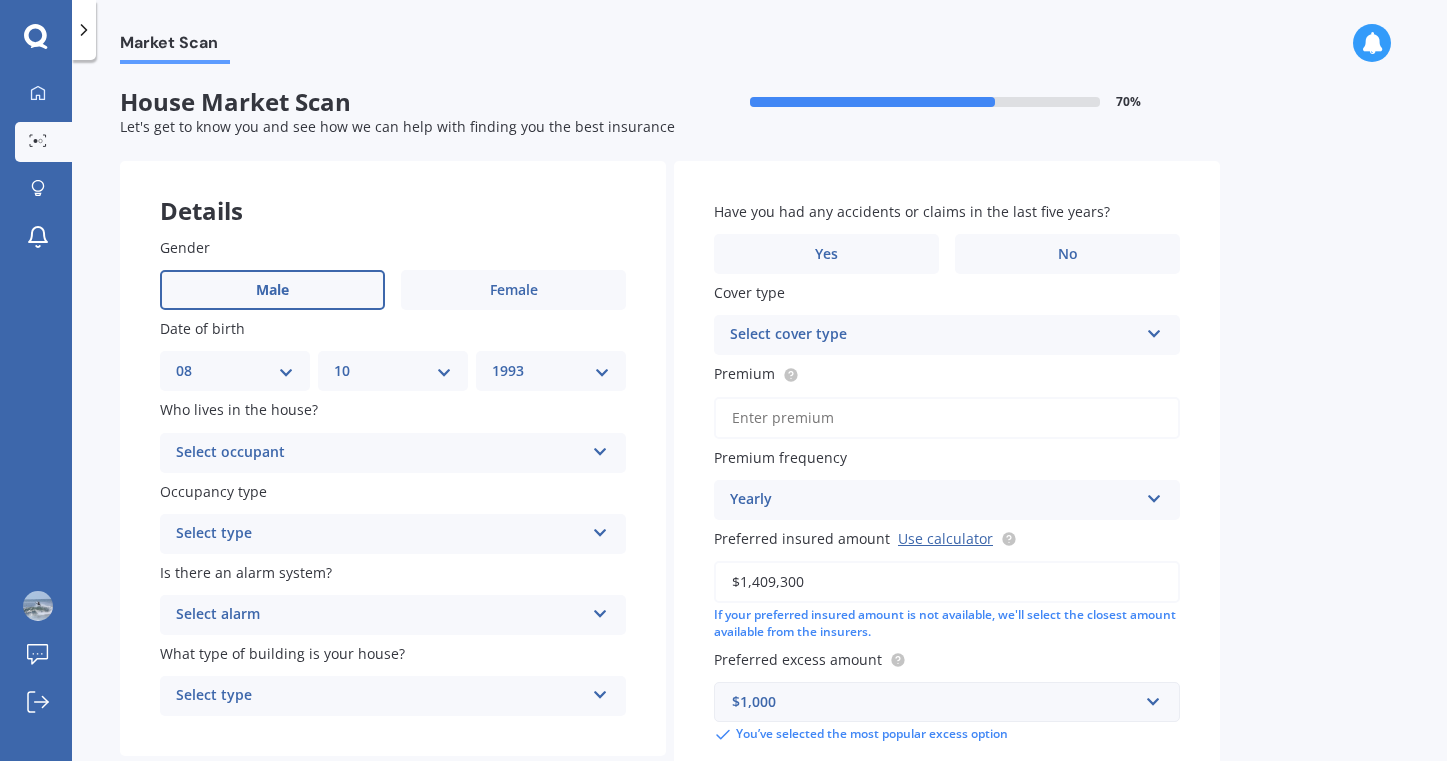 click on "Select occupant" at bounding box center [380, 453] 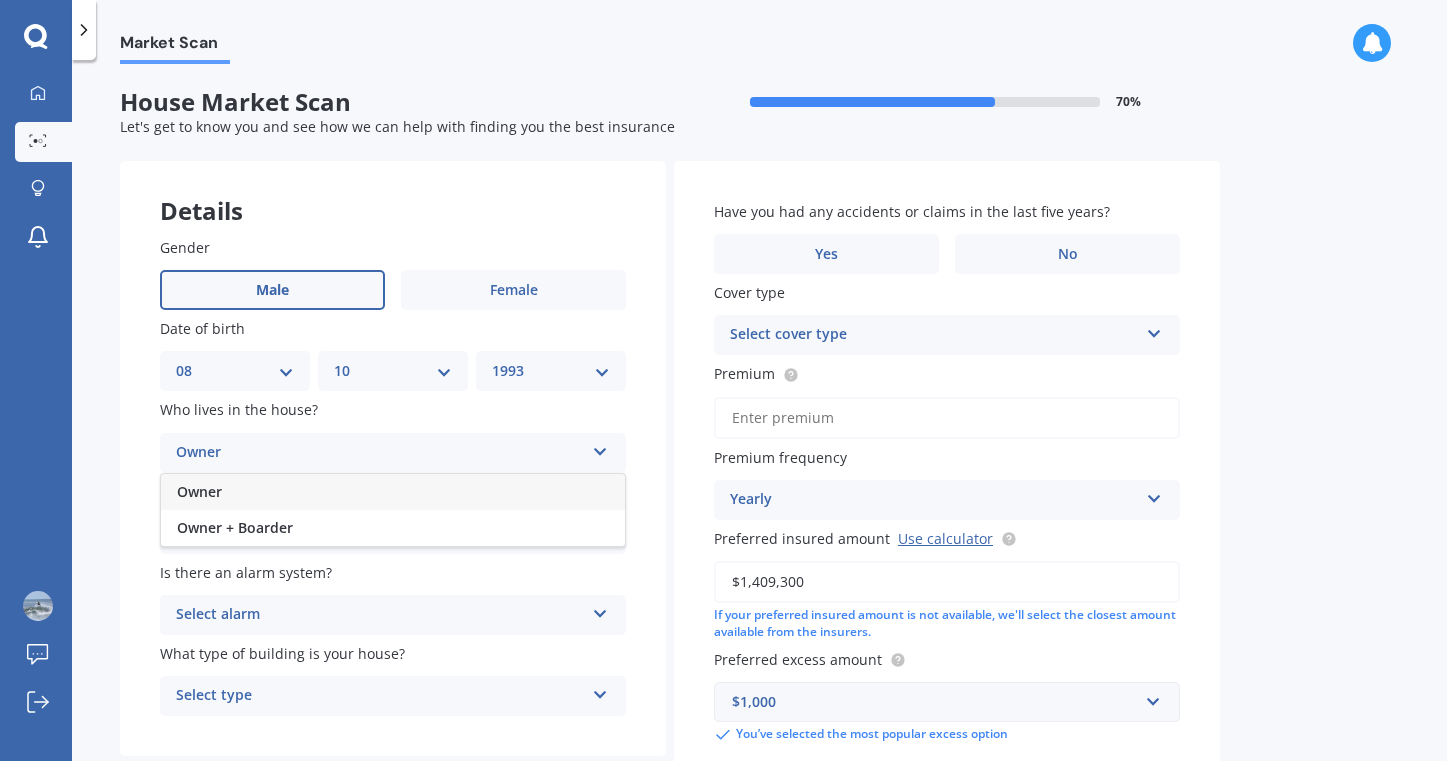 click on "Owner" at bounding box center [393, 492] 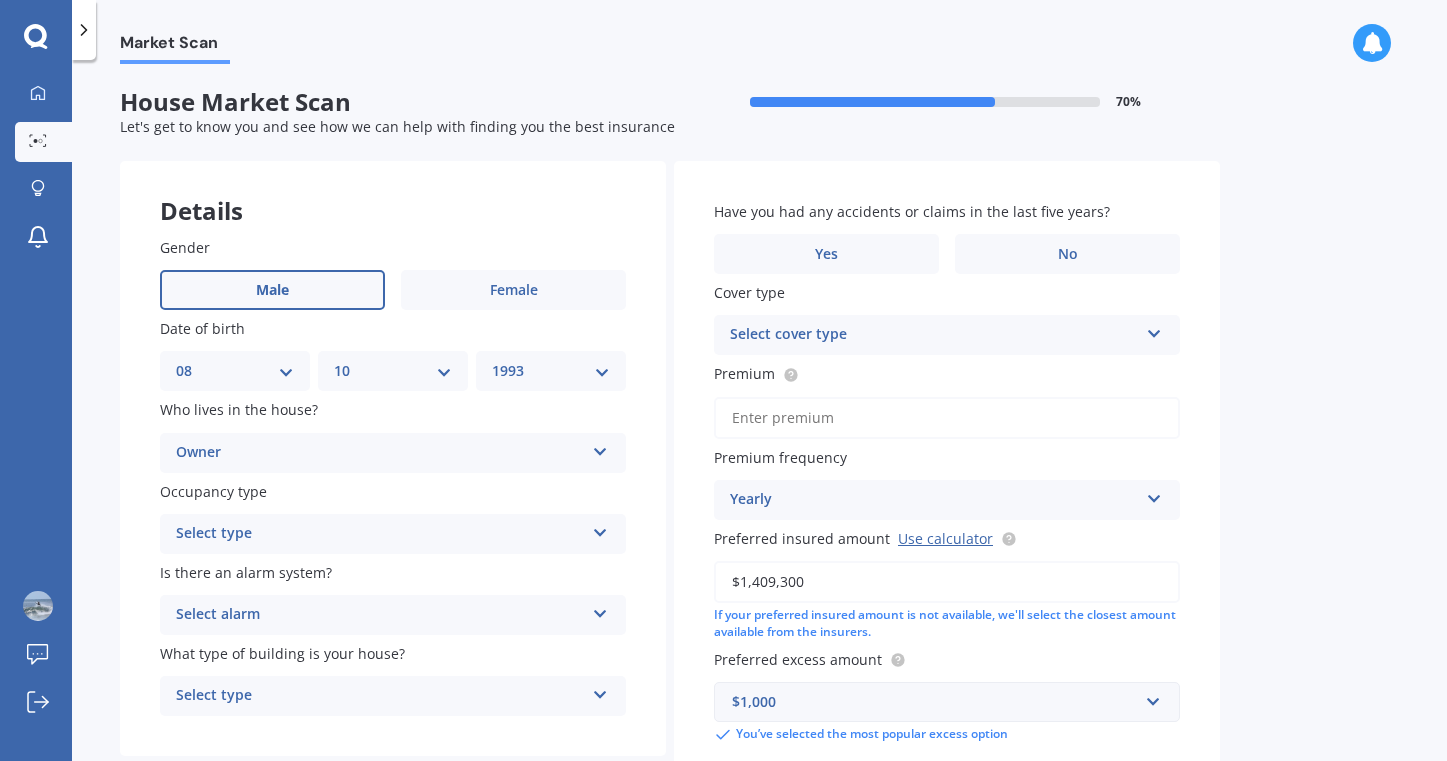 click on "Select type" at bounding box center (380, 534) 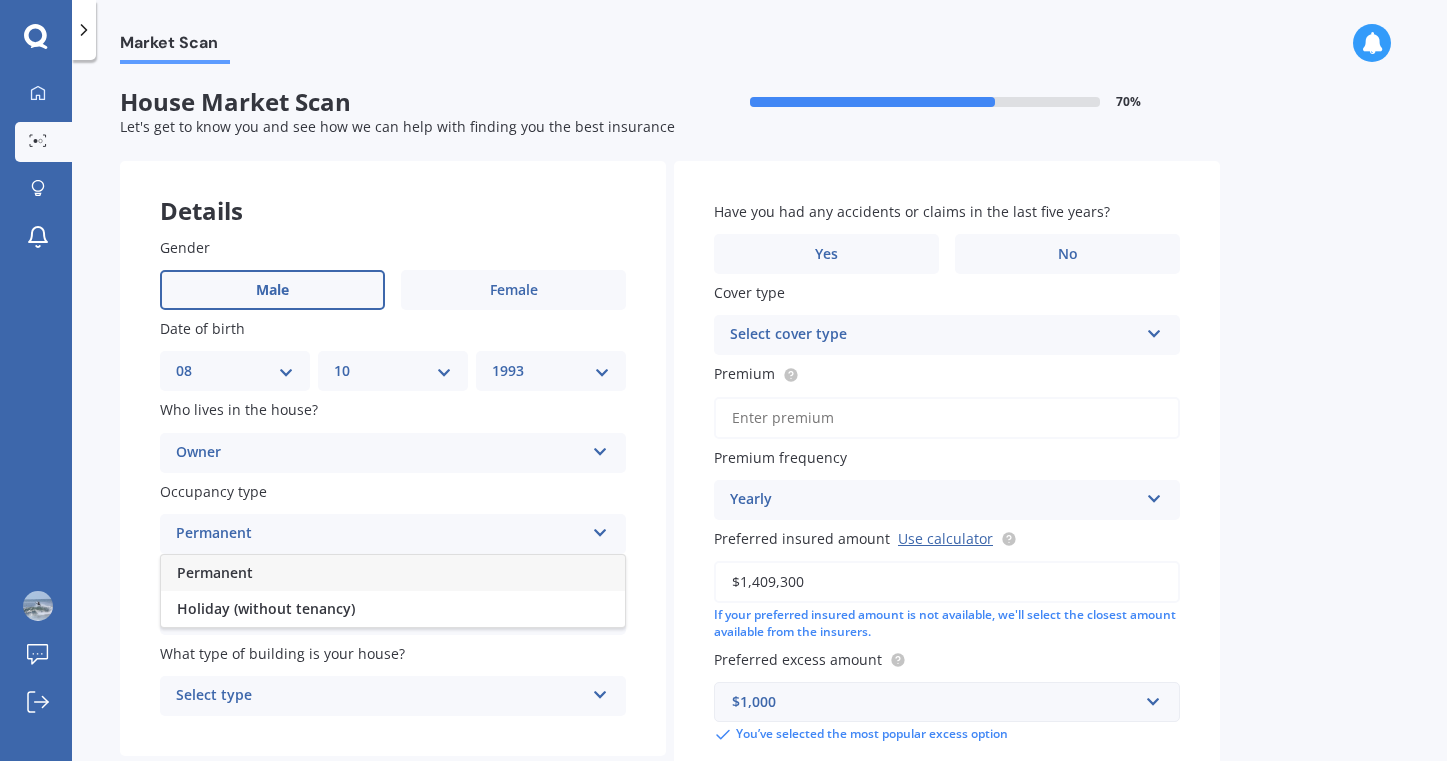 click on "Permanent" at bounding box center [393, 573] 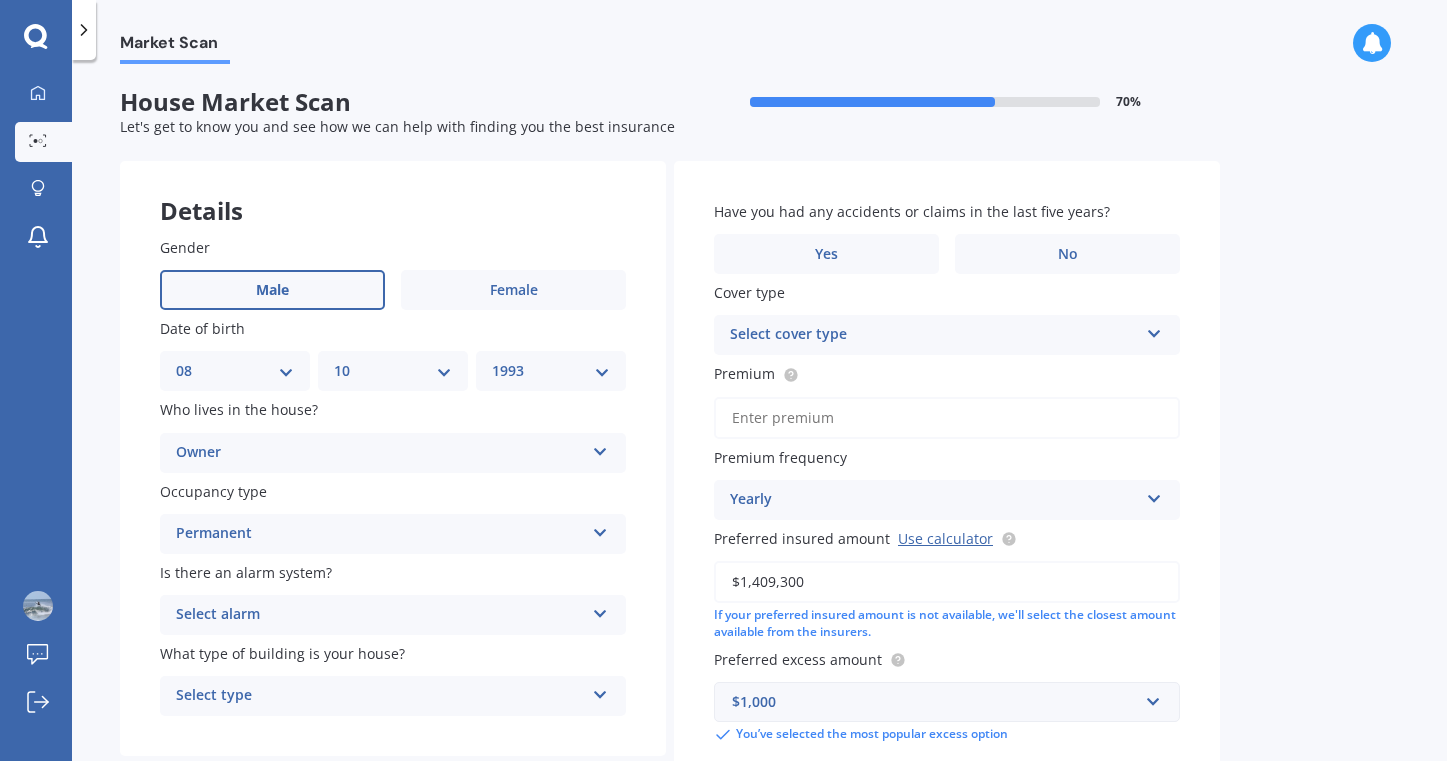 click on "Select alarm" at bounding box center (380, 615) 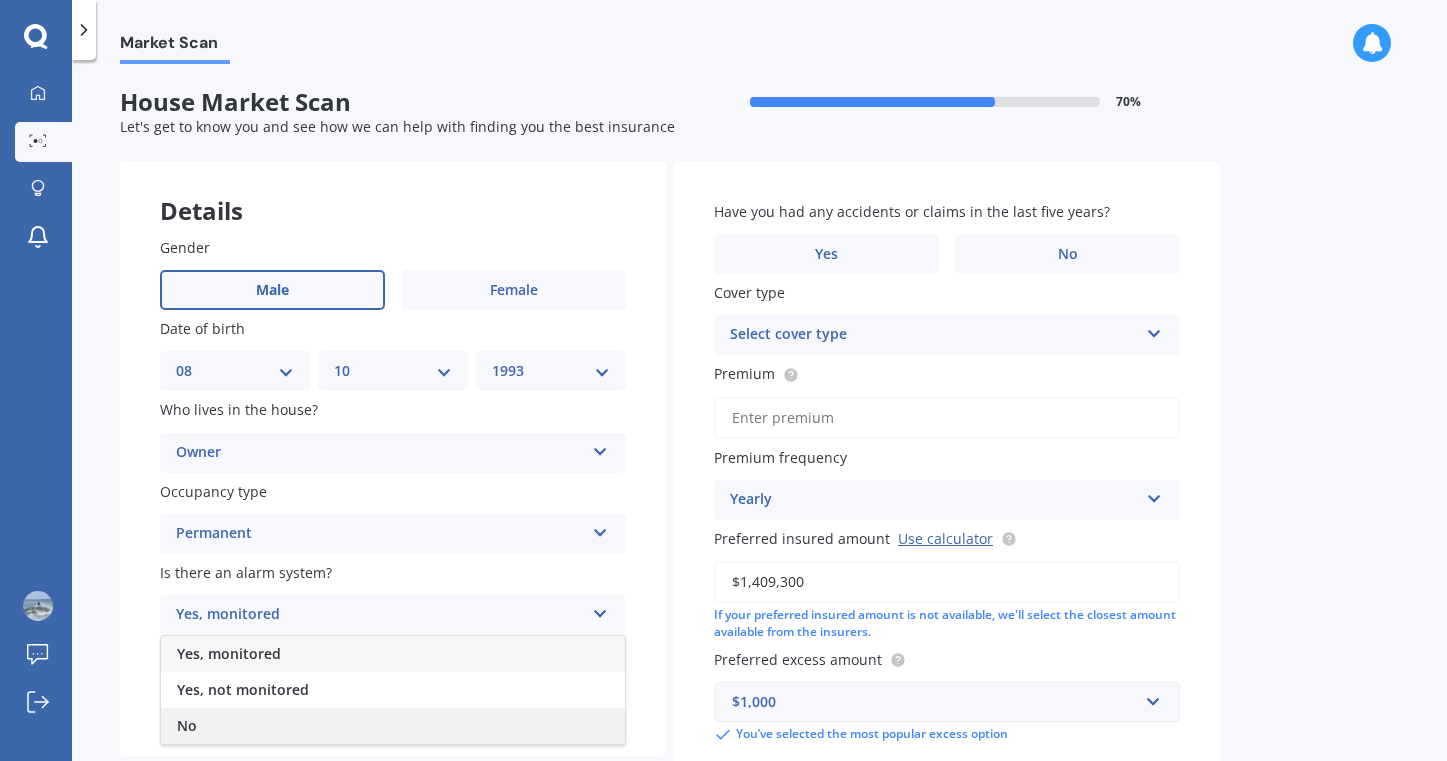 click on "No" at bounding box center [393, 726] 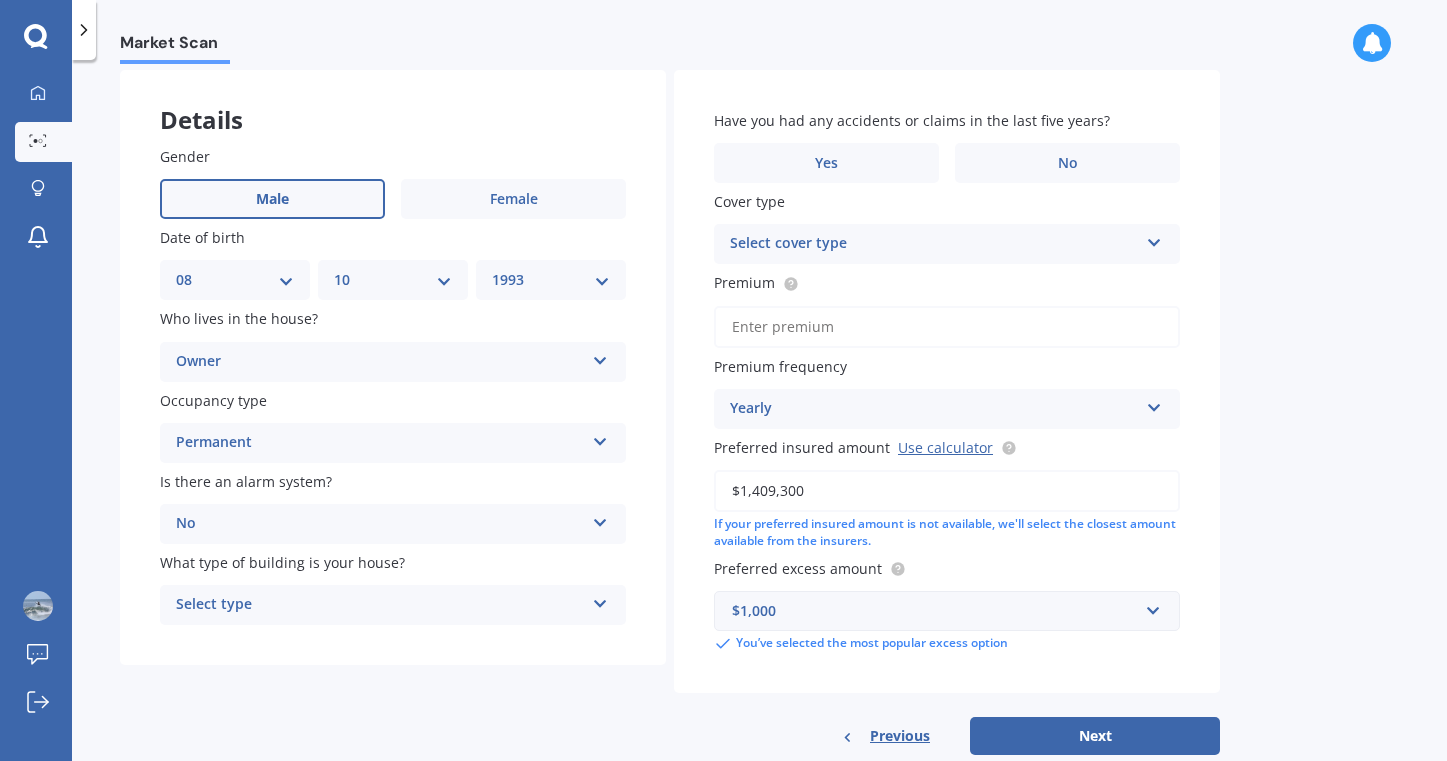 scroll, scrollTop: 94, scrollLeft: 0, axis: vertical 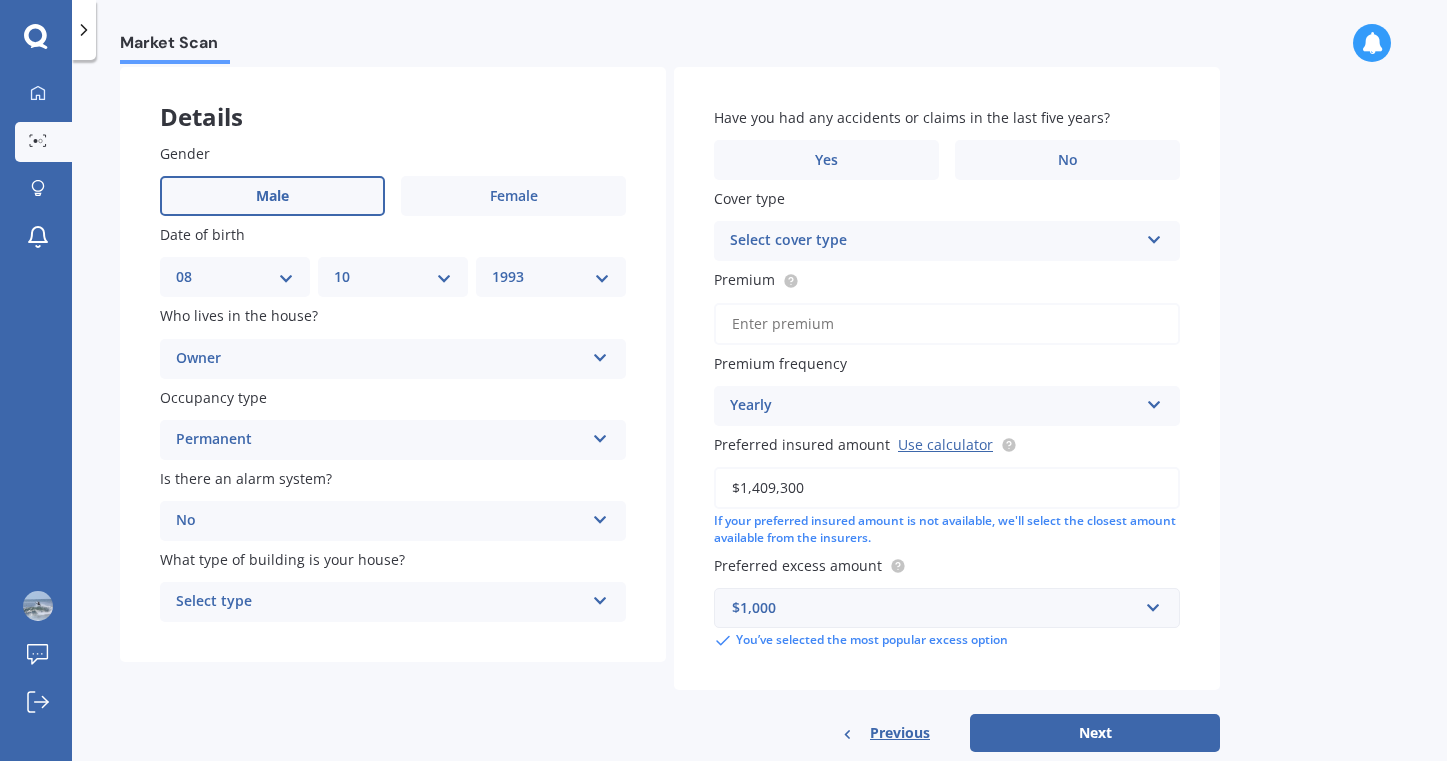 click on "Select type" at bounding box center (380, 602) 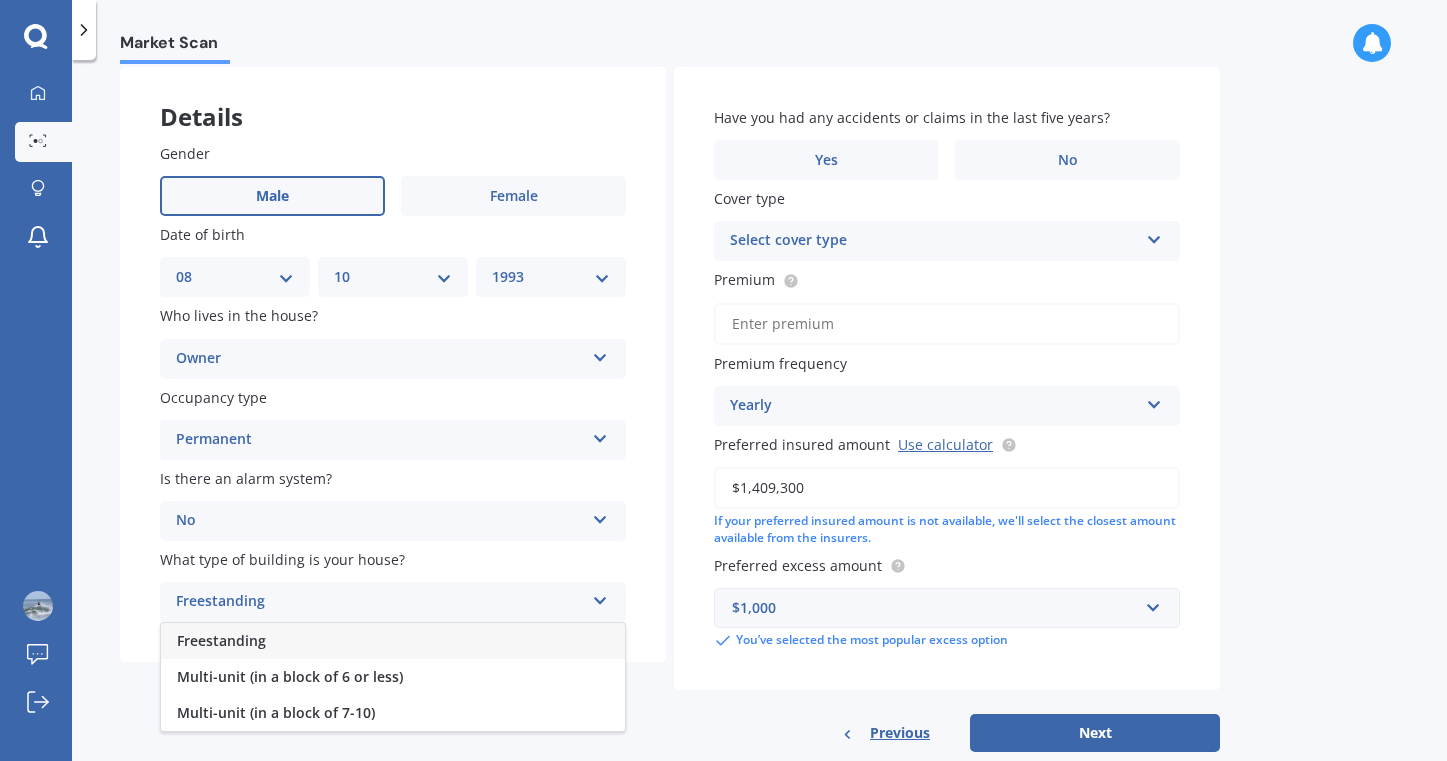 click on "Freestanding" at bounding box center [393, 641] 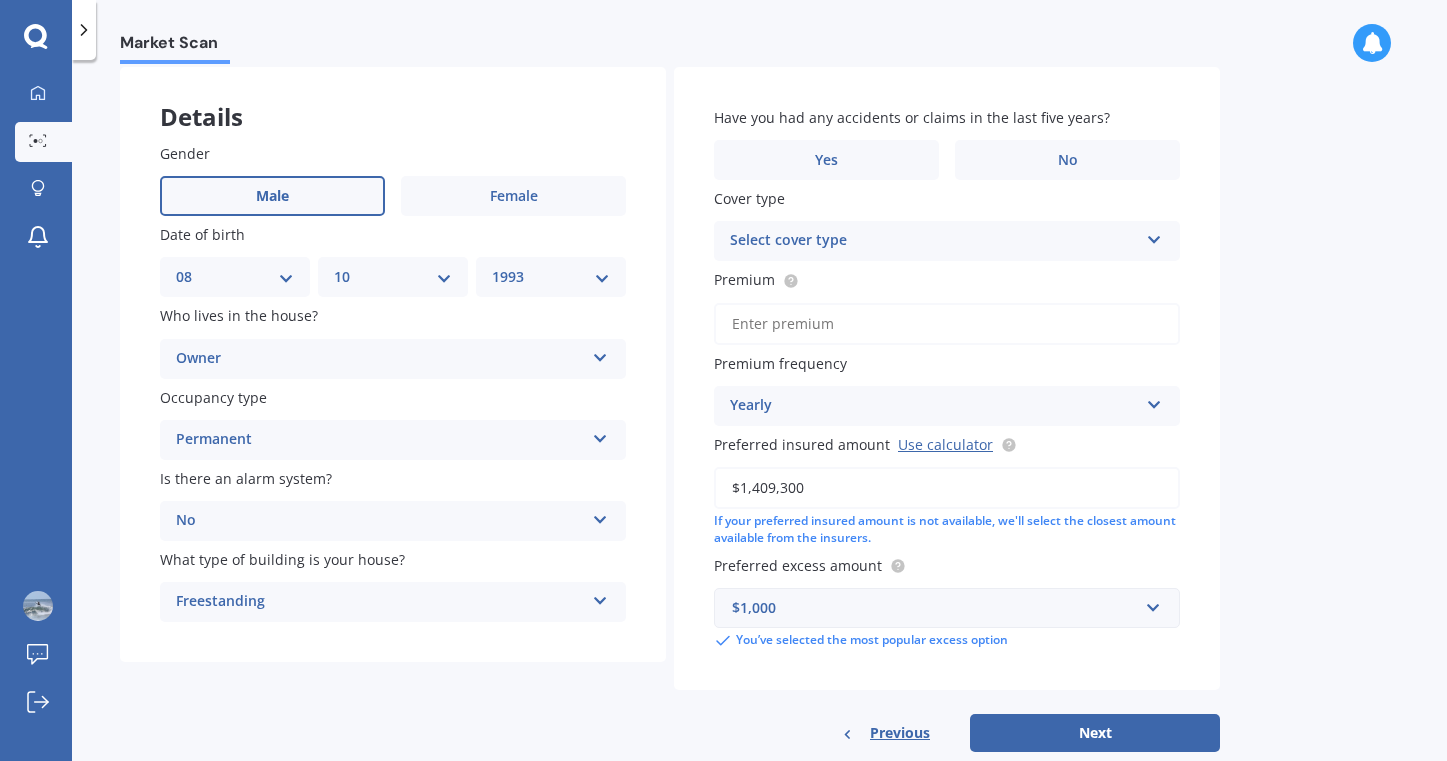 scroll, scrollTop: 70, scrollLeft: 0, axis: vertical 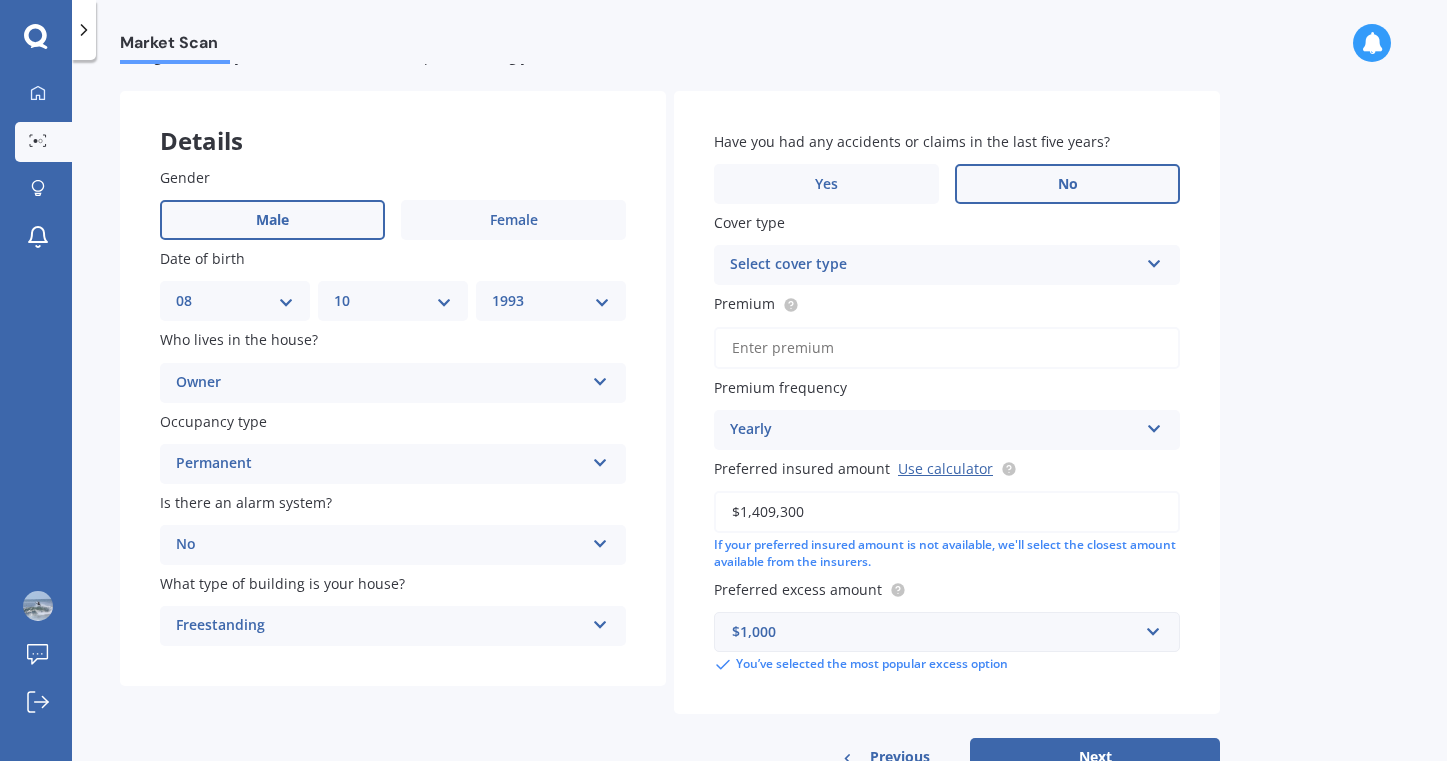 click on "No" at bounding box center (1067, 184) 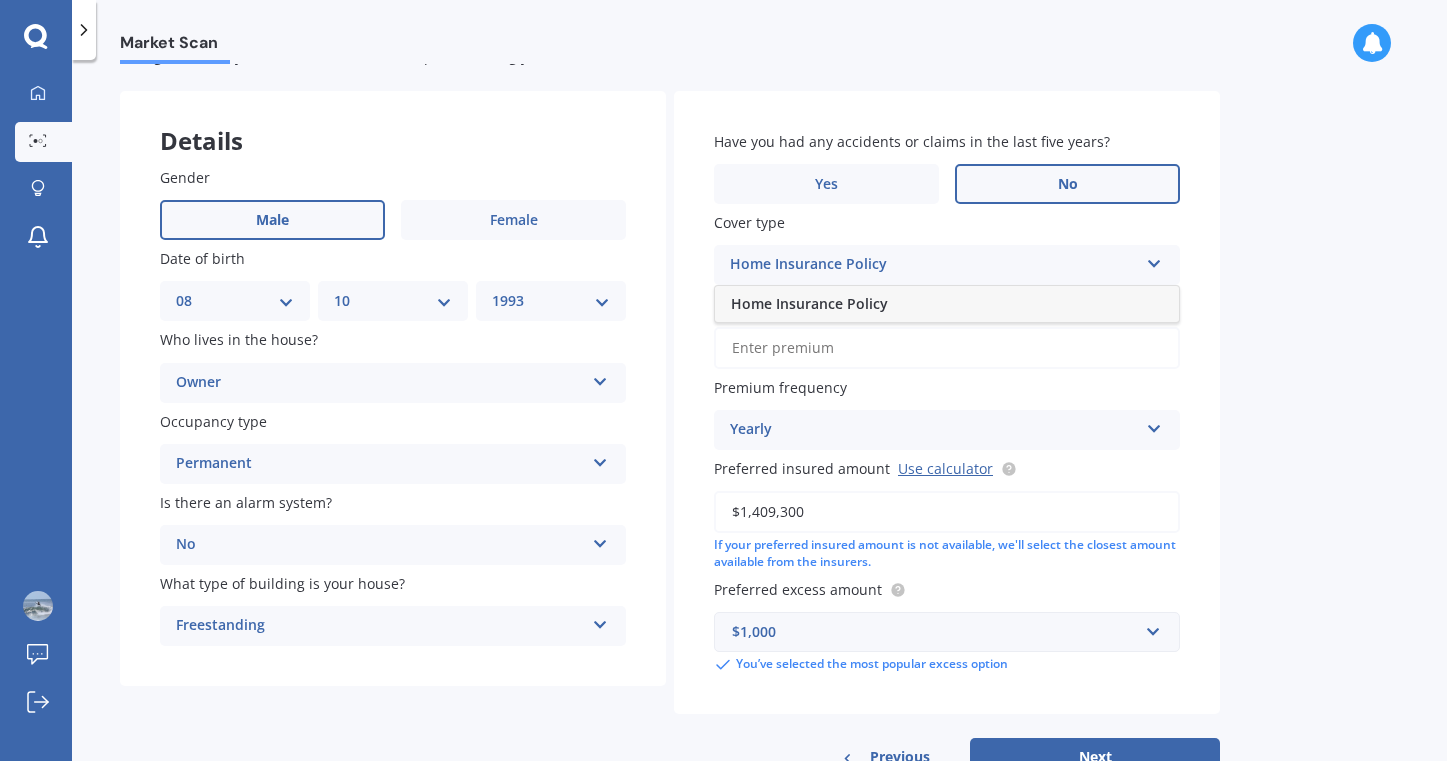 click on "Home Insurance Policy" at bounding box center (947, 304) 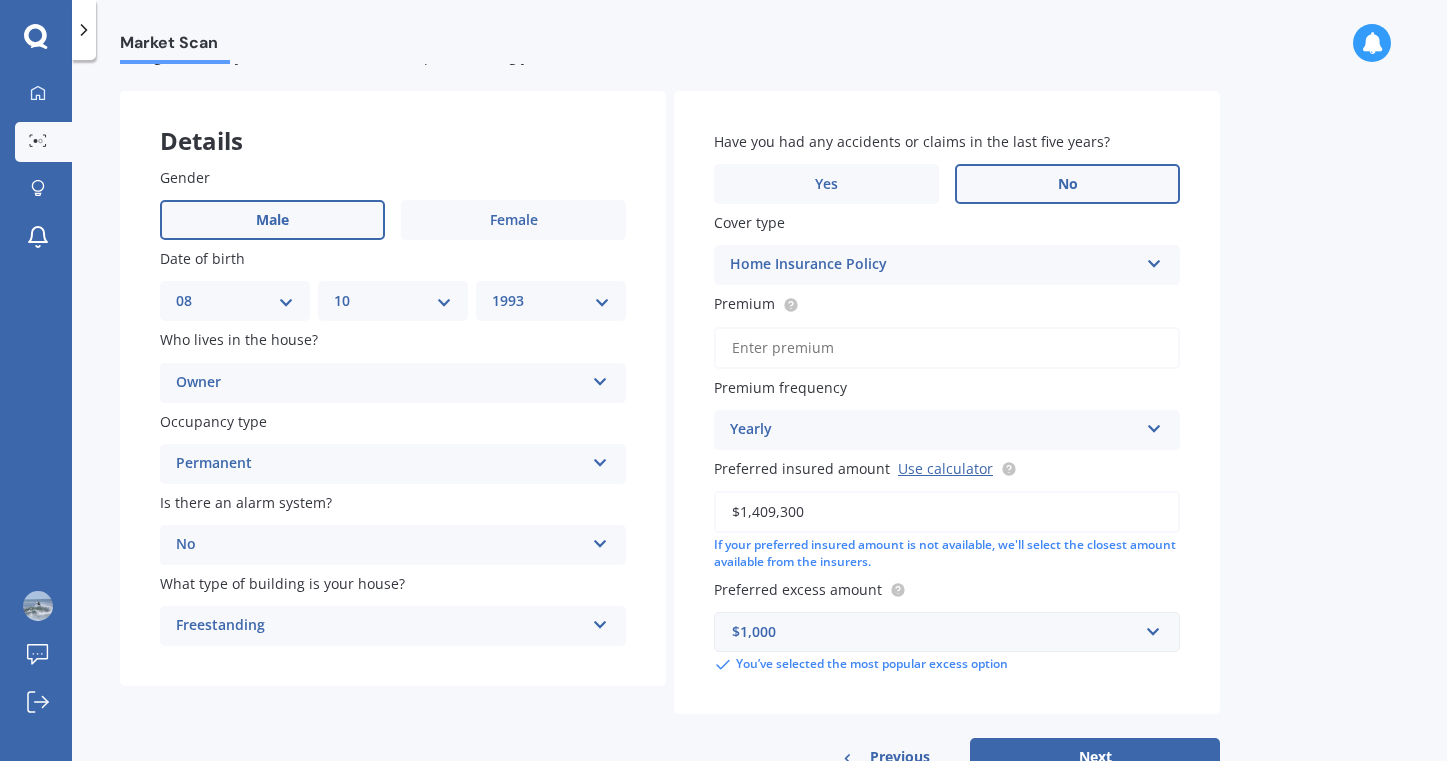 click on "Premium" at bounding box center [947, 348] 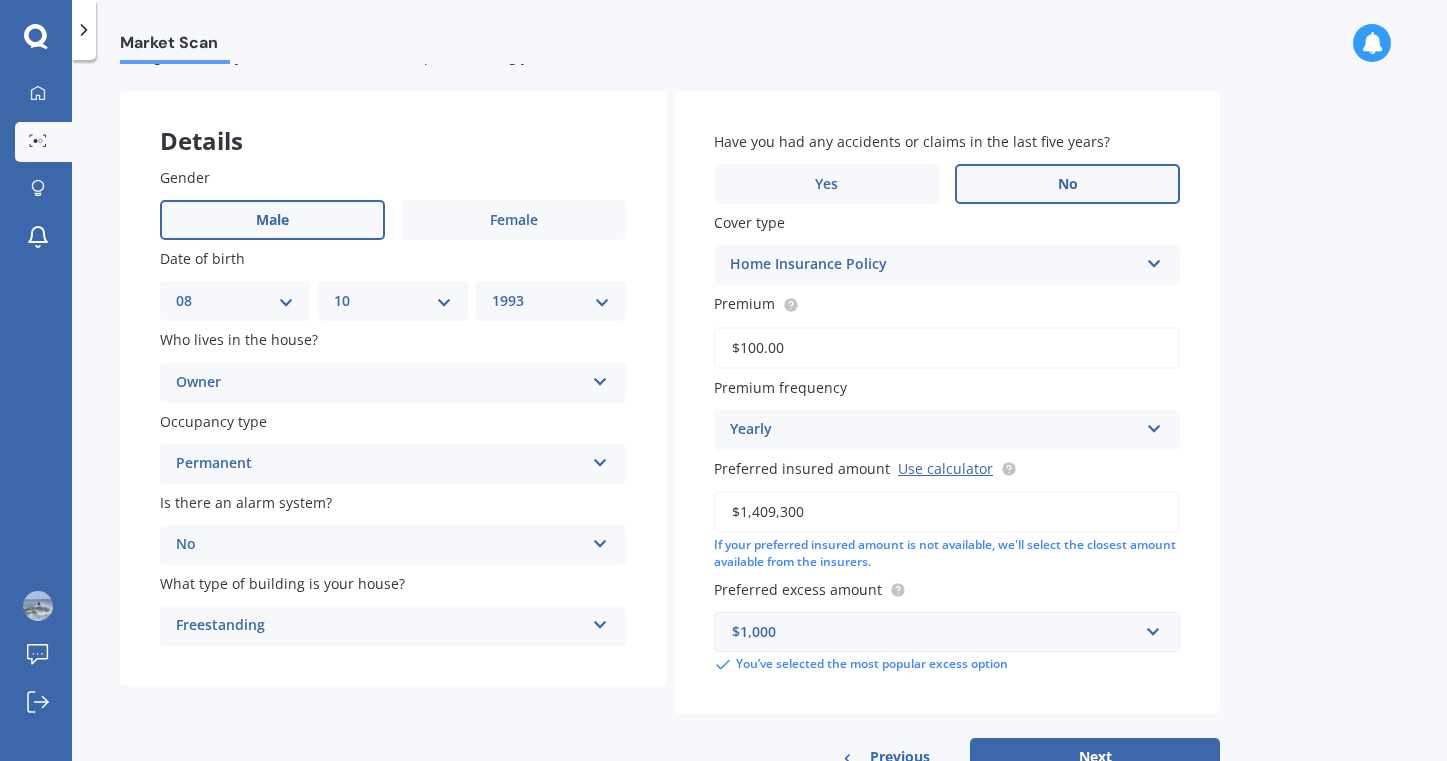 type on "$1,000.00" 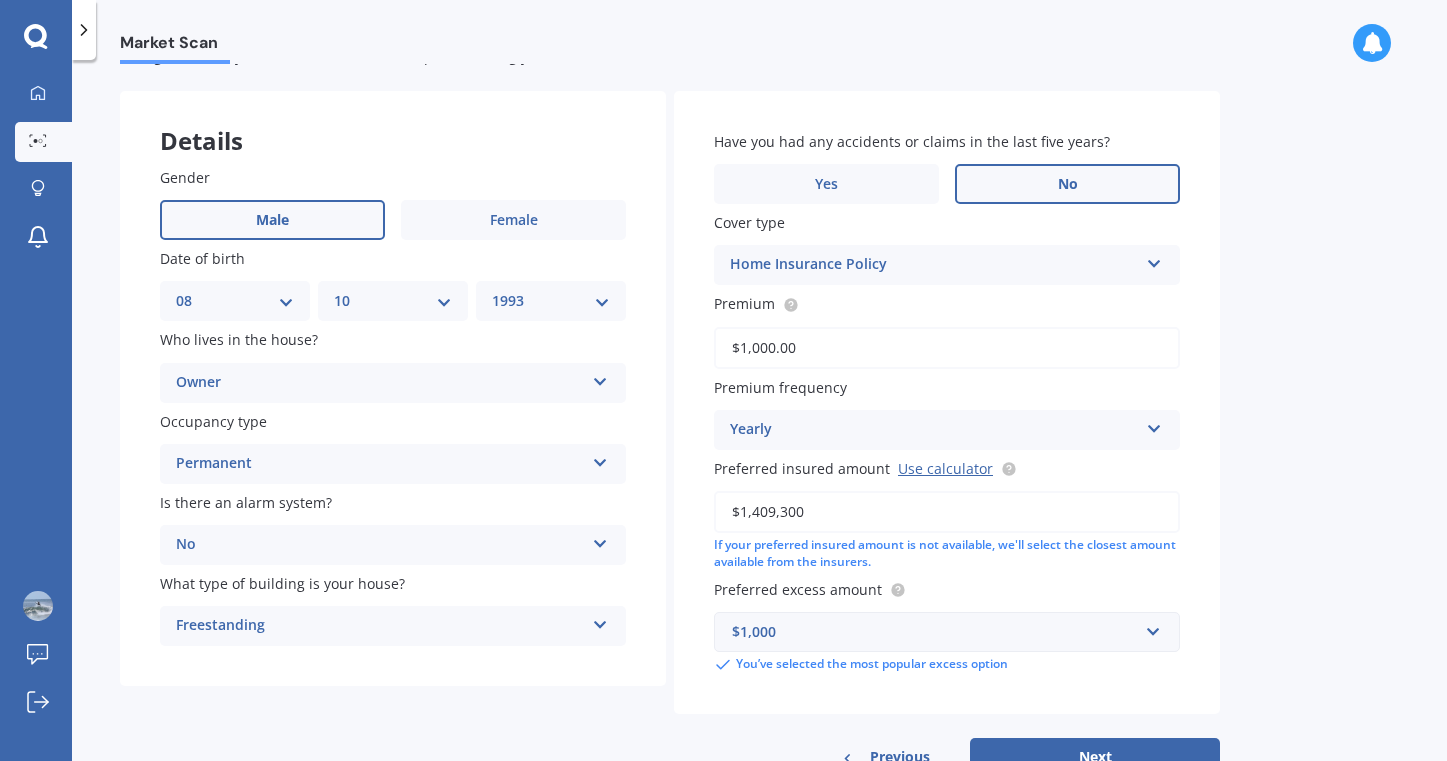 click on "Yearly" at bounding box center [934, 430] 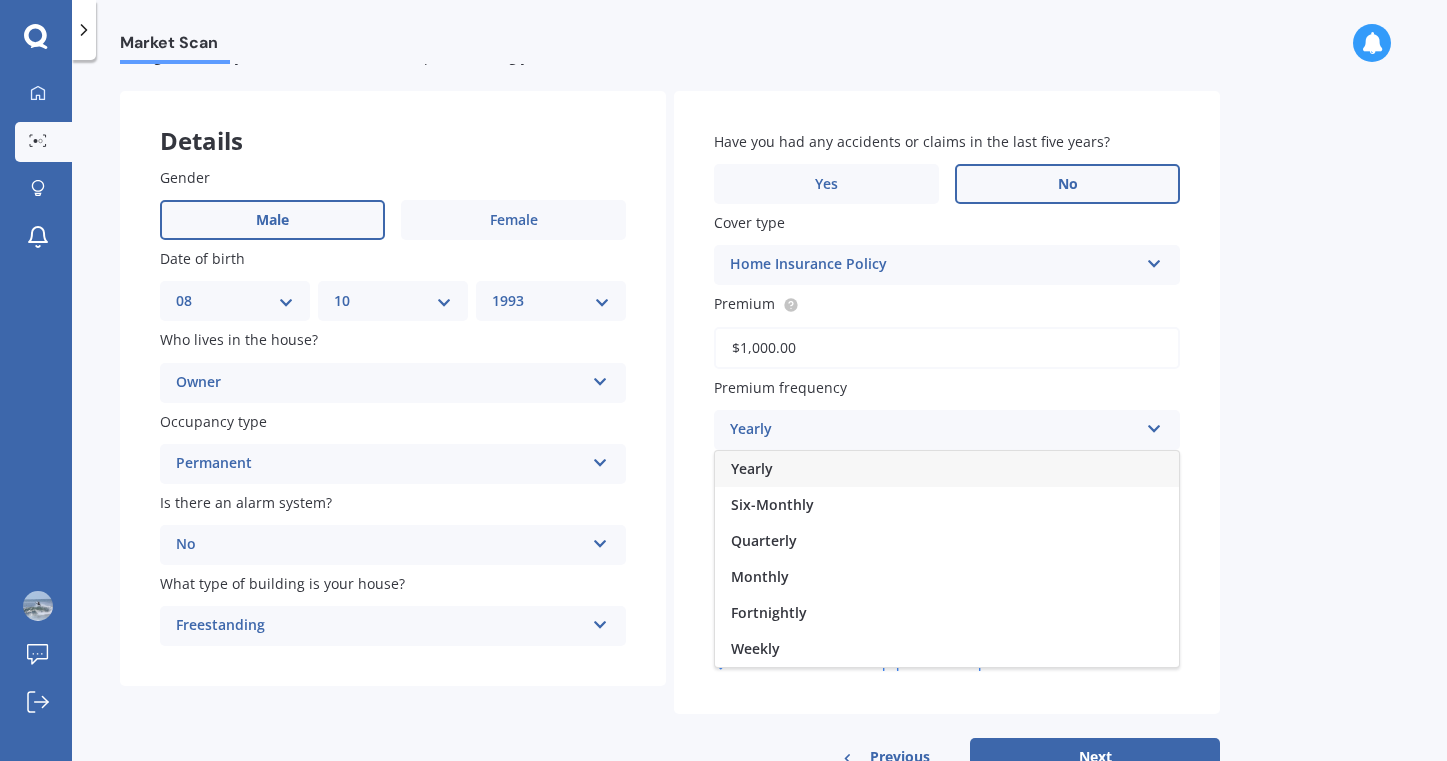 click on "Yearly" at bounding box center [947, 469] 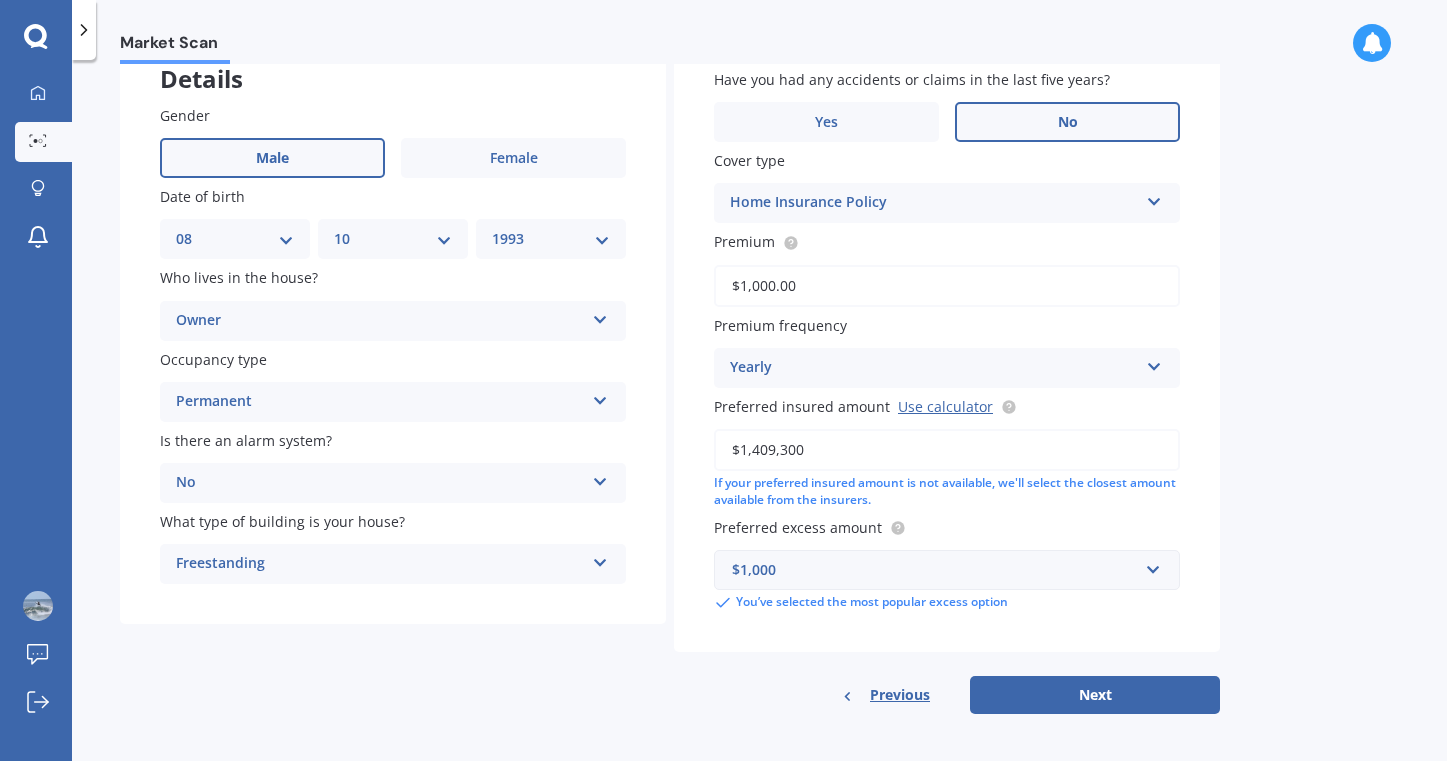 scroll, scrollTop: 131, scrollLeft: 0, axis: vertical 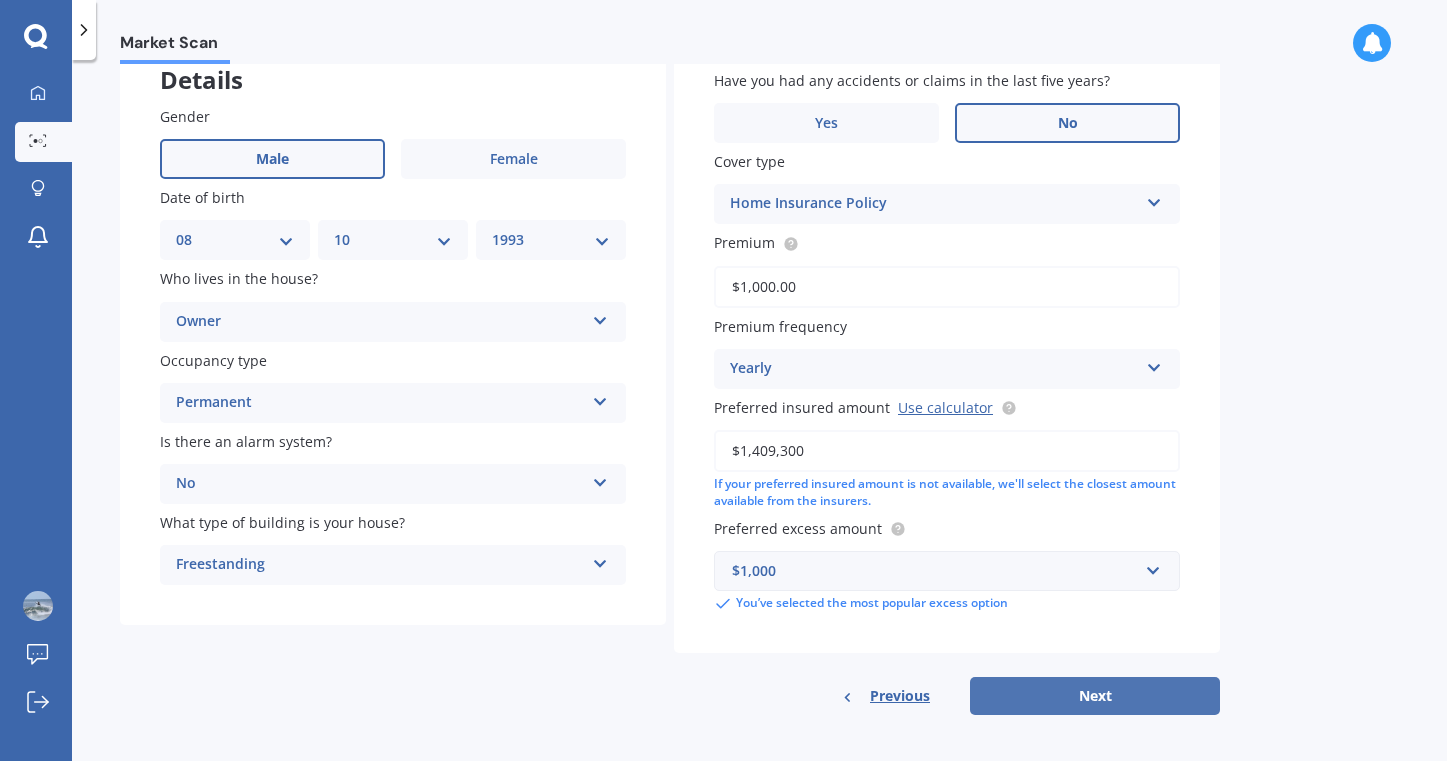 click on "Next" at bounding box center [1095, 696] 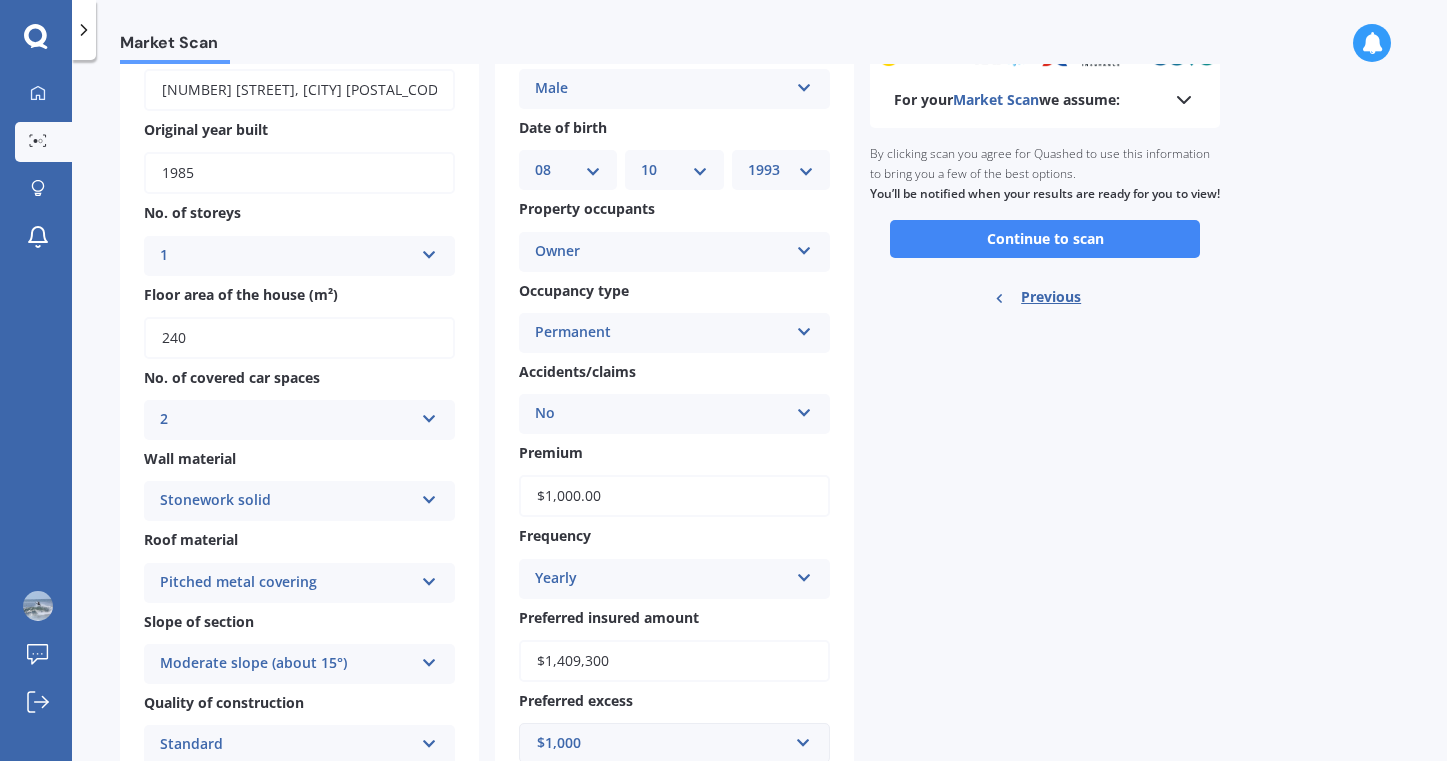 scroll, scrollTop: 118, scrollLeft: 0, axis: vertical 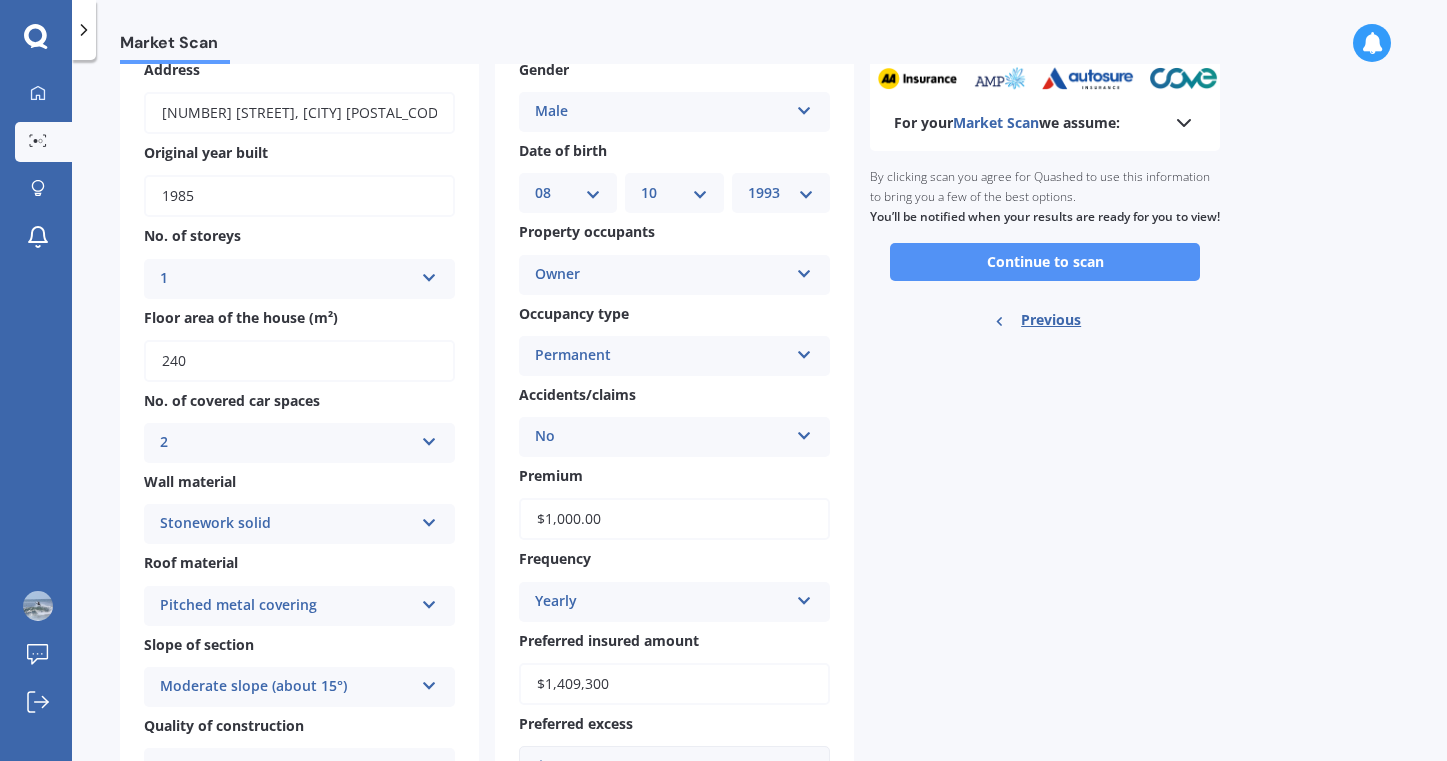 click on "Continue to scan" at bounding box center [1045, 262] 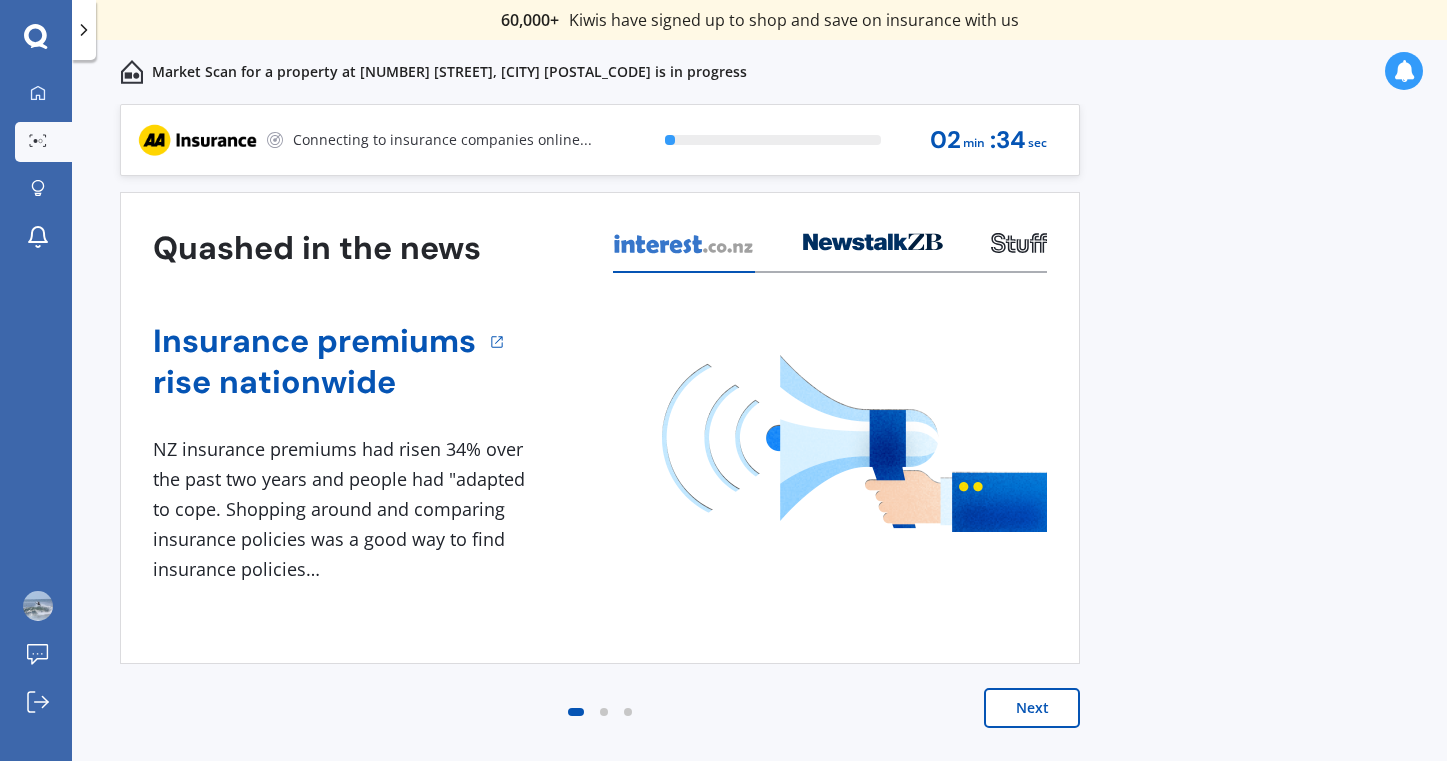 scroll, scrollTop: 0, scrollLeft: 0, axis: both 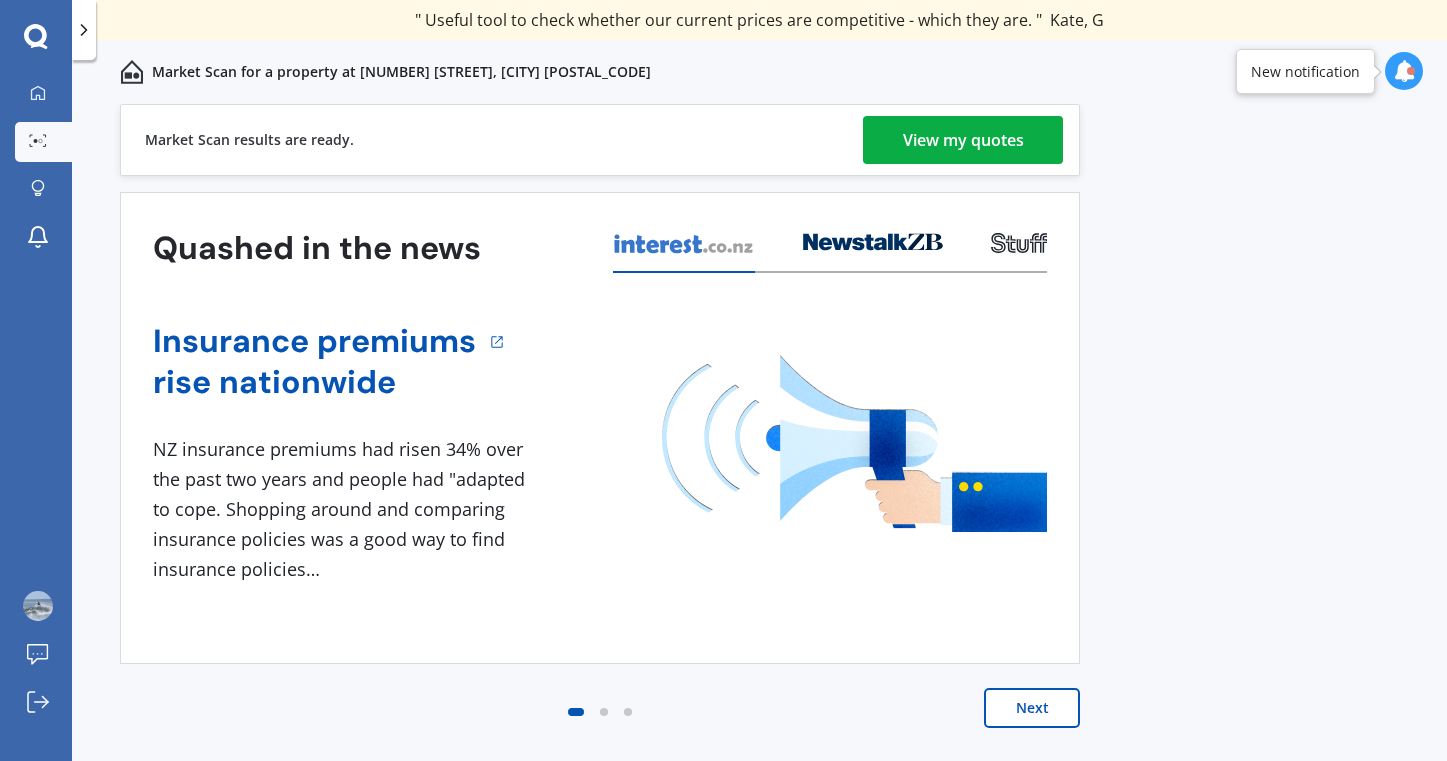 click on "View my quotes" at bounding box center (963, 140) 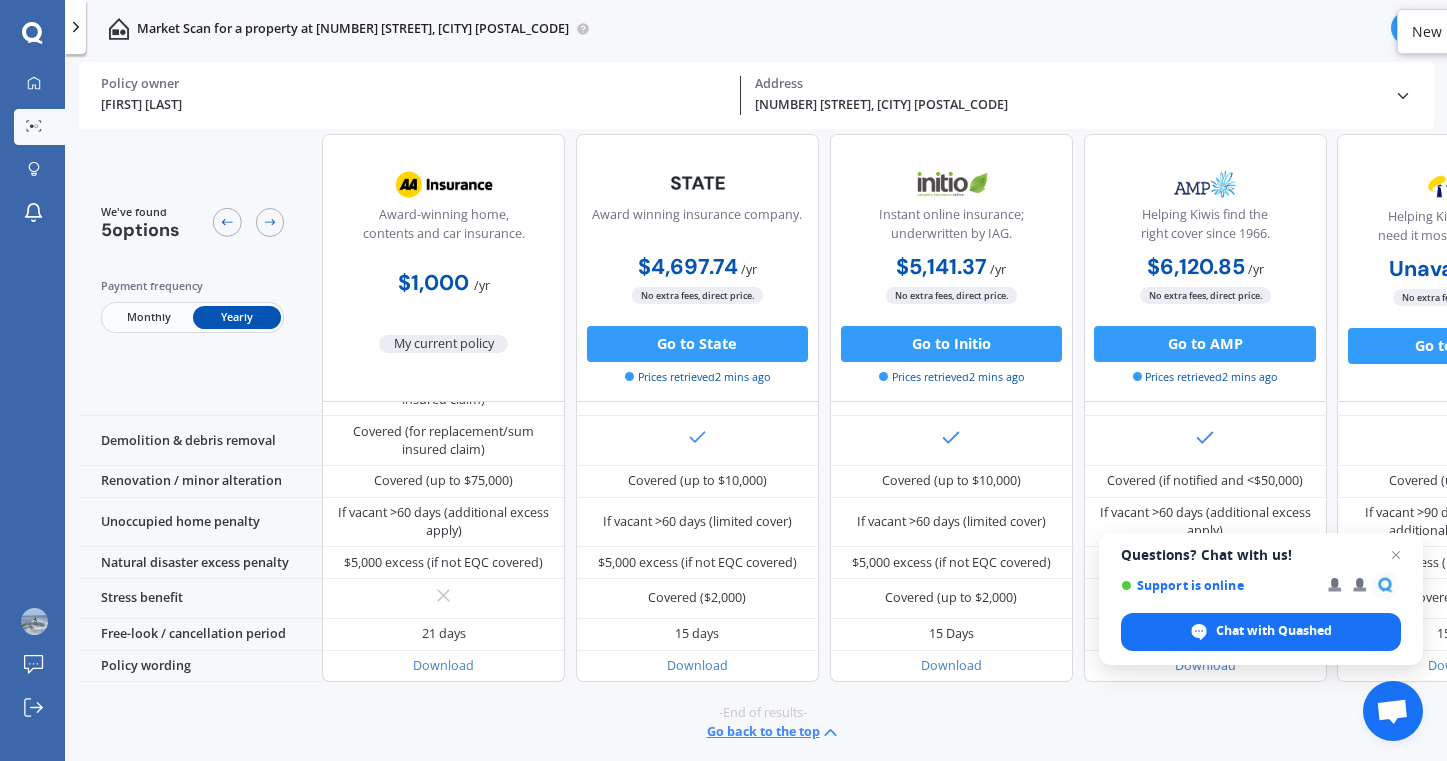 scroll, scrollTop: 922, scrollLeft: 0, axis: vertical 